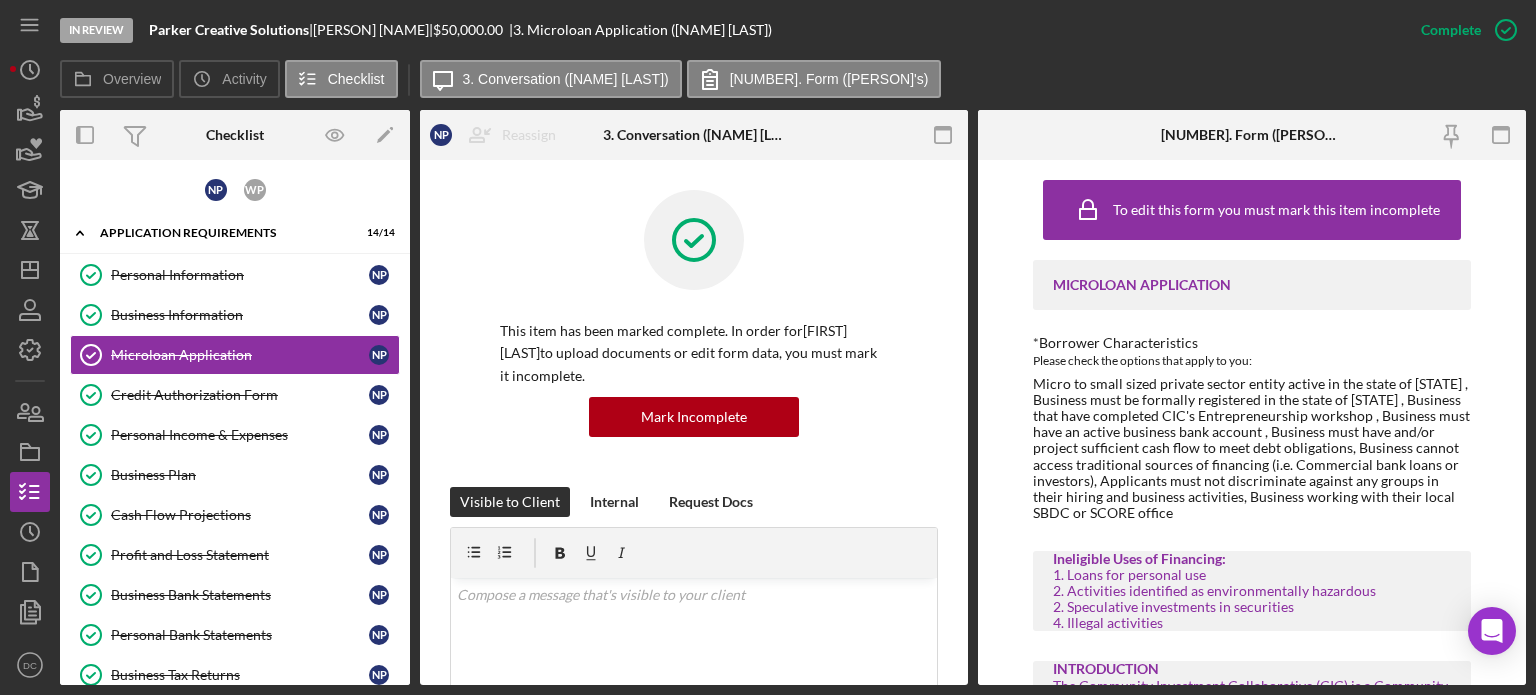 scroll, scrollTop: 0, scrollLeft: 0, axis: both 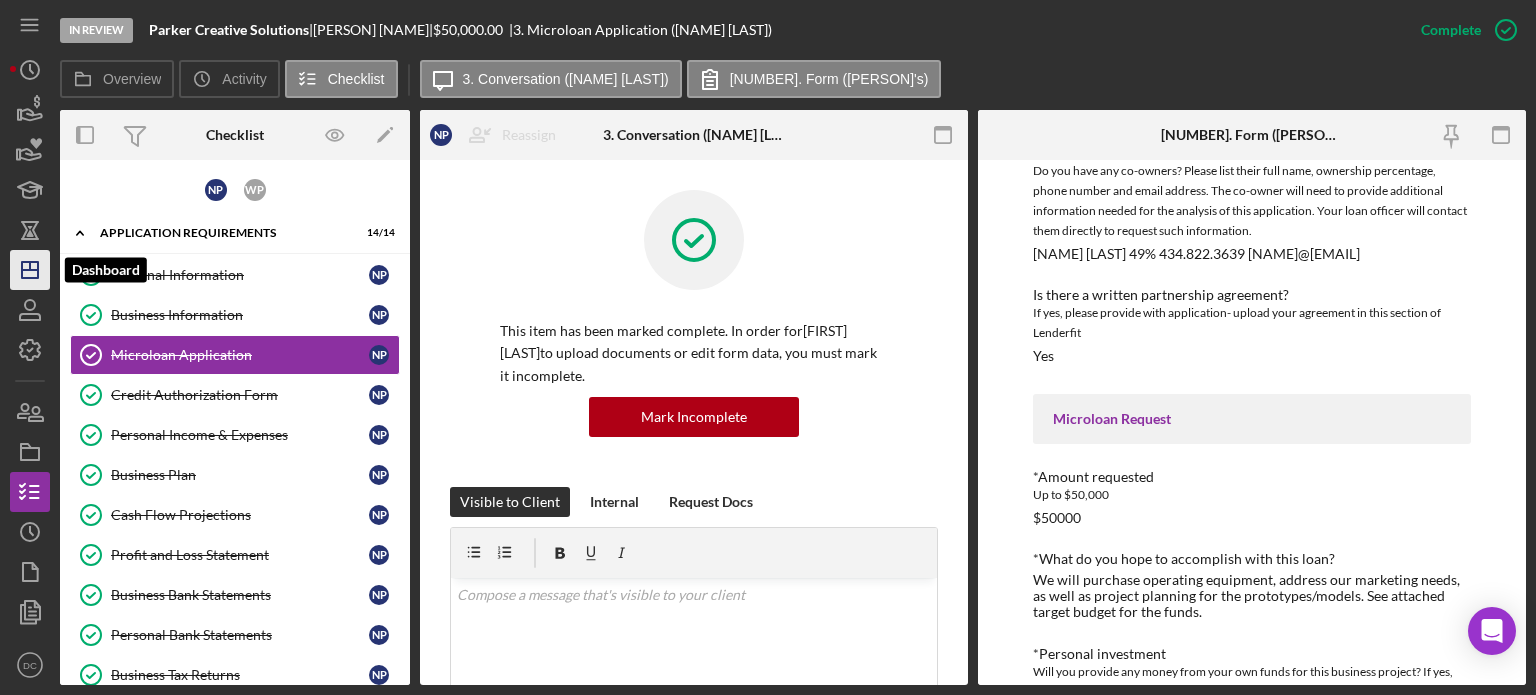 click 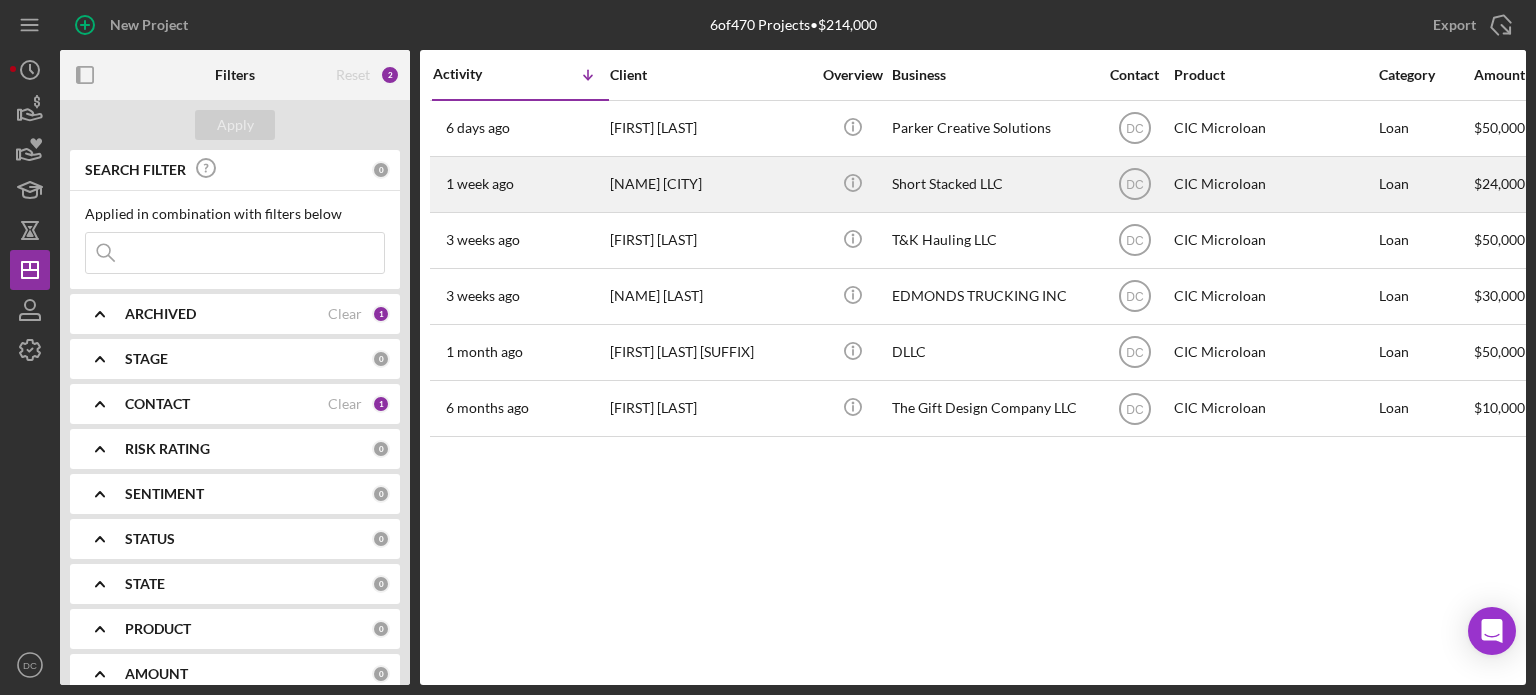 click on "[NAME] [CITY]" at bounding box center (710, 184) 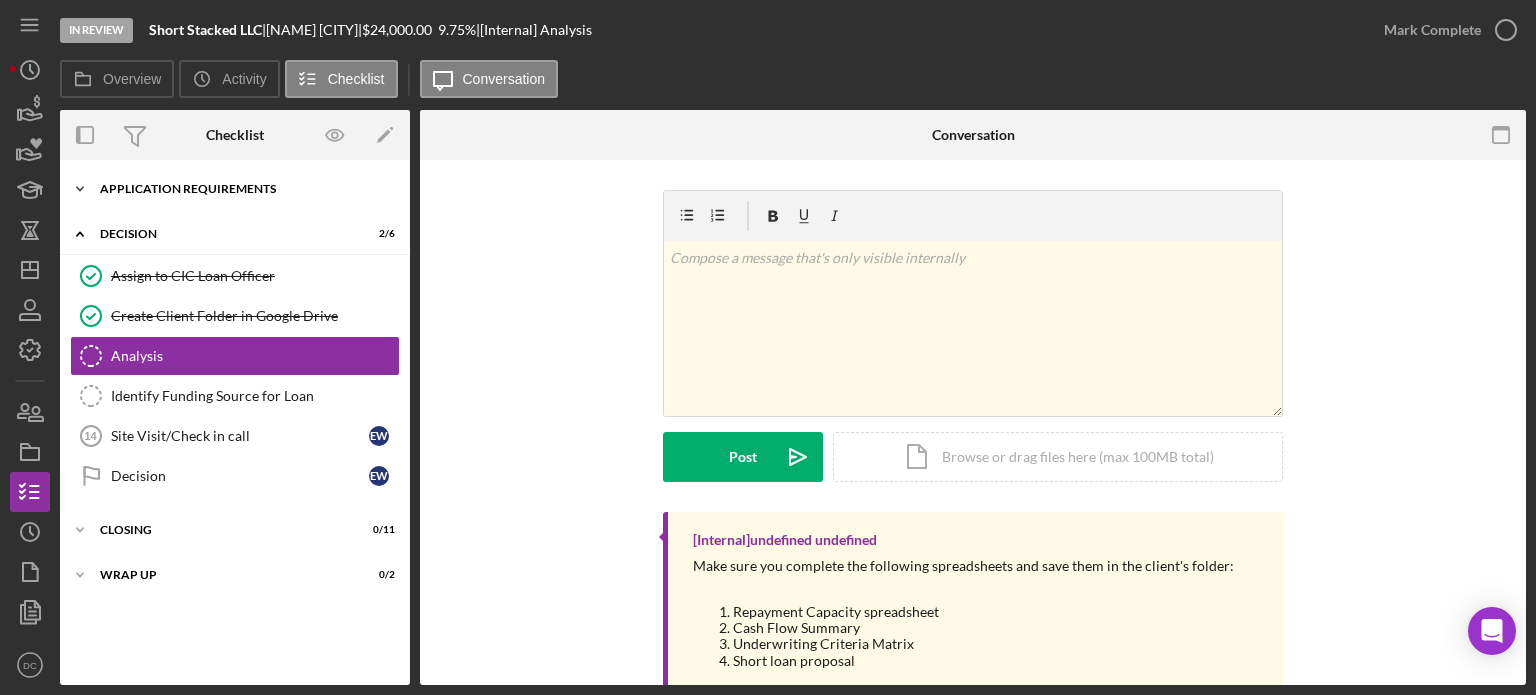 click on "APPLICATION REQUIREMENTS" at bounding box center (242, 189) 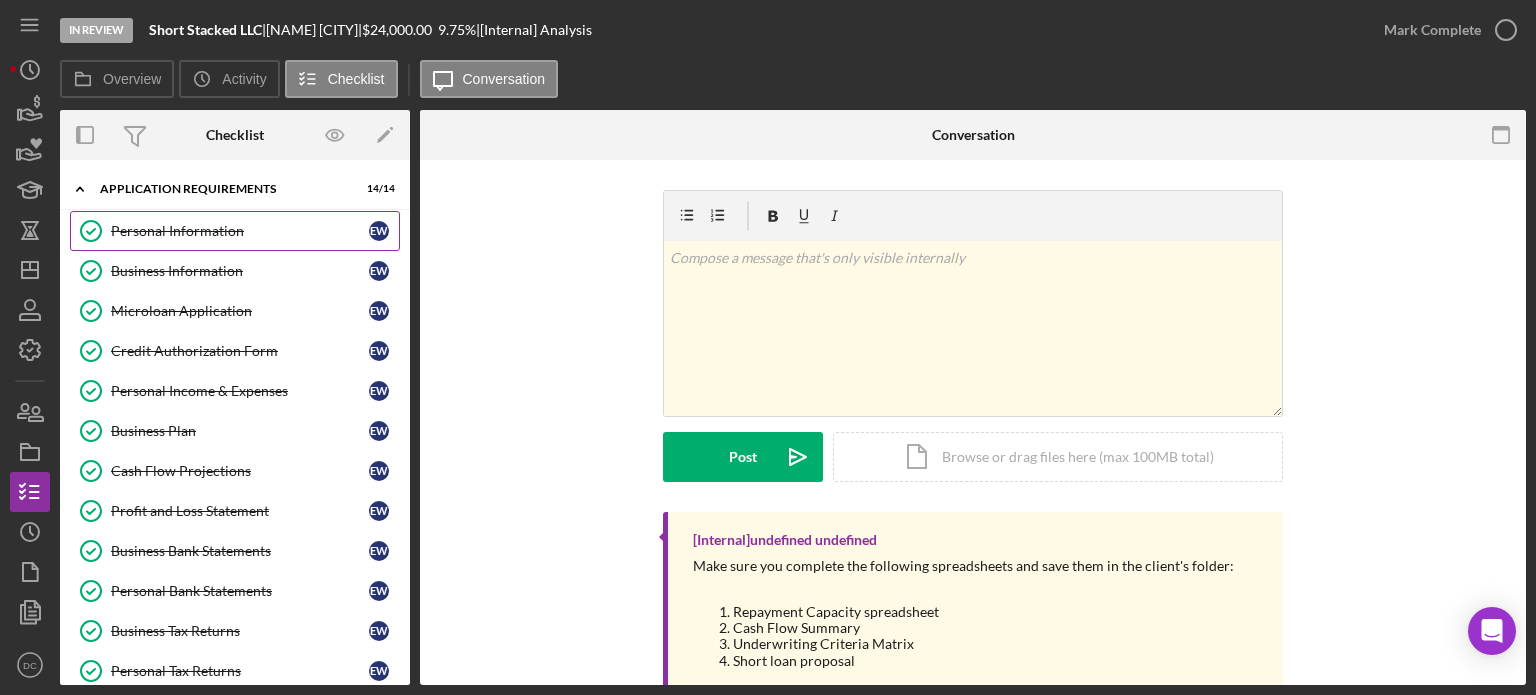 click on "Personal Information Personal Information [NAME] [LAST]" at bounding box center (235, 231) 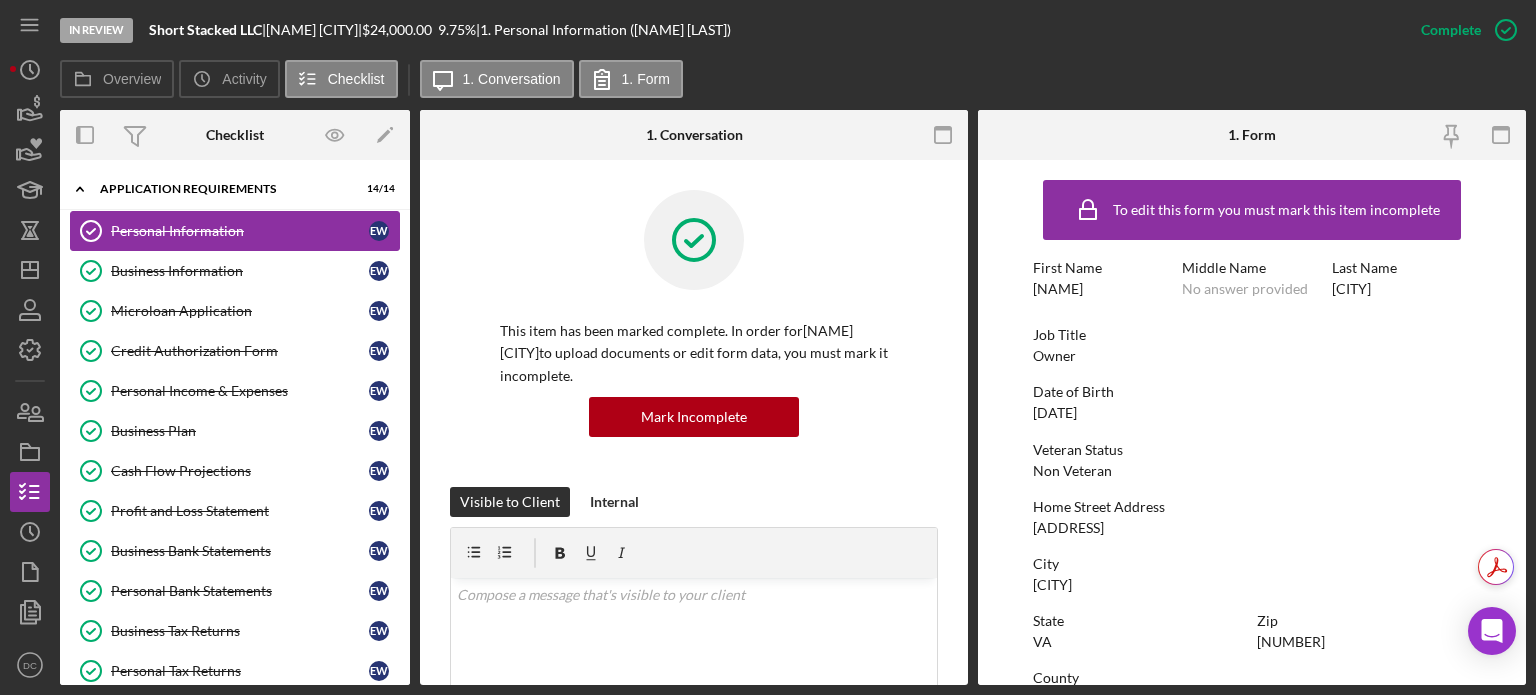 click on "Personal Information Personal Information [NAME] [LAST]" at bounding box center [235, 231] 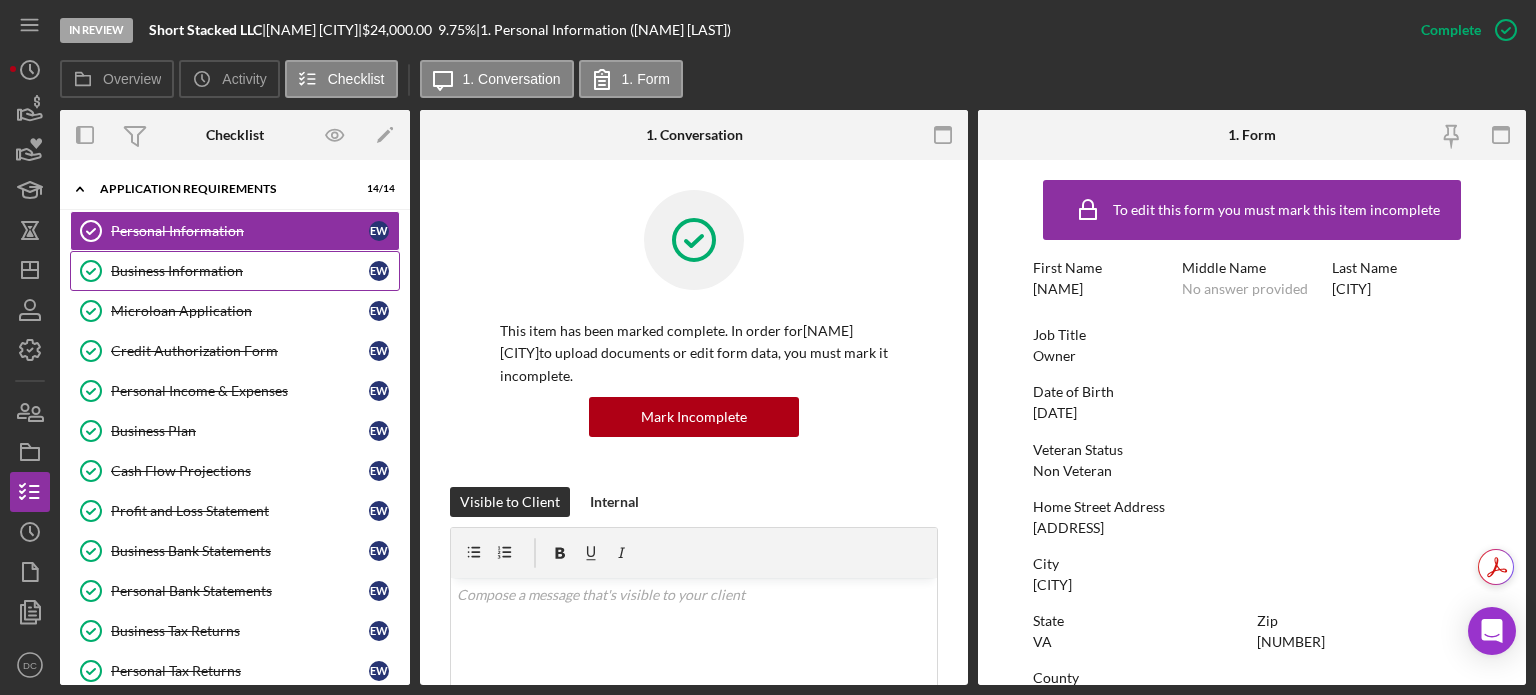 click on "Business Information" at bounding box center [240, 271] 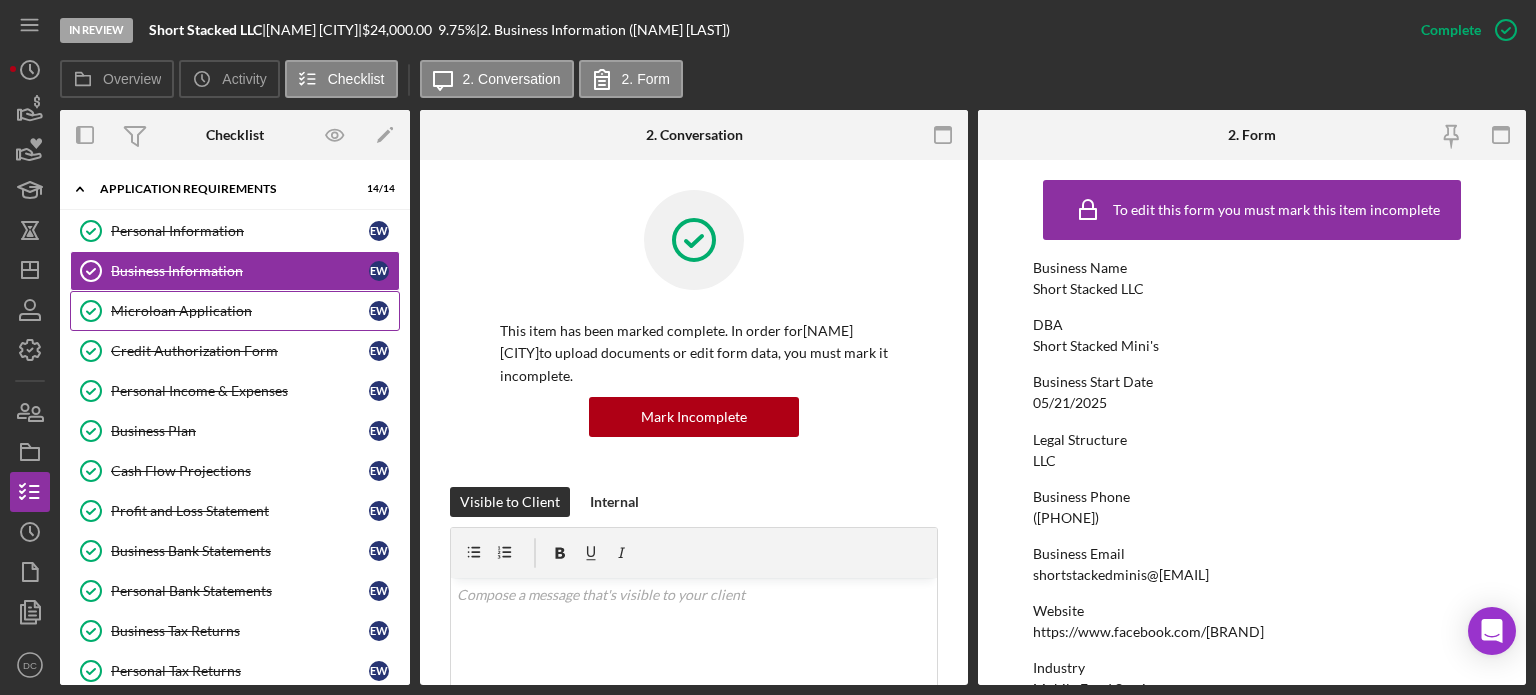 click on "Microloan Application" at bounding box center [240, 311] 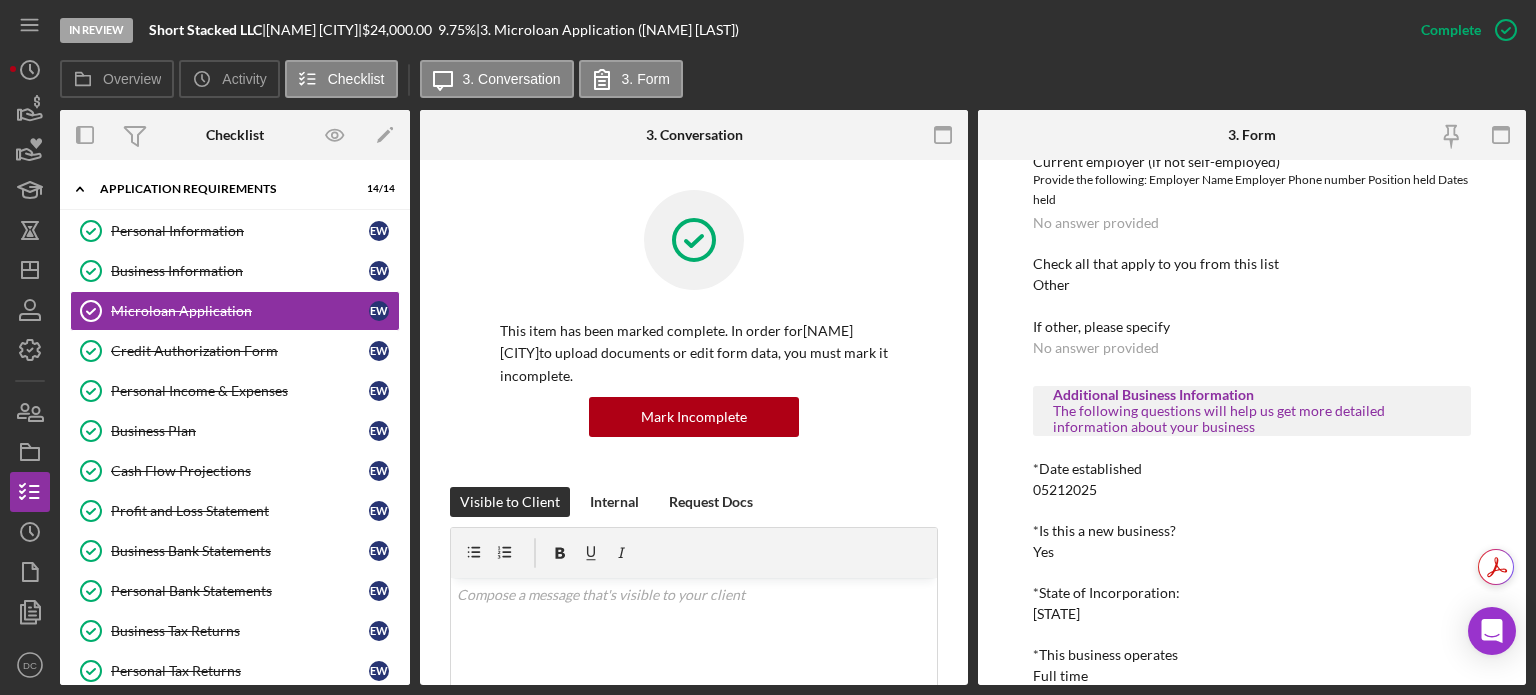 scroll, scrollTop: 1314, scrollLeft: 0, axis: vertical 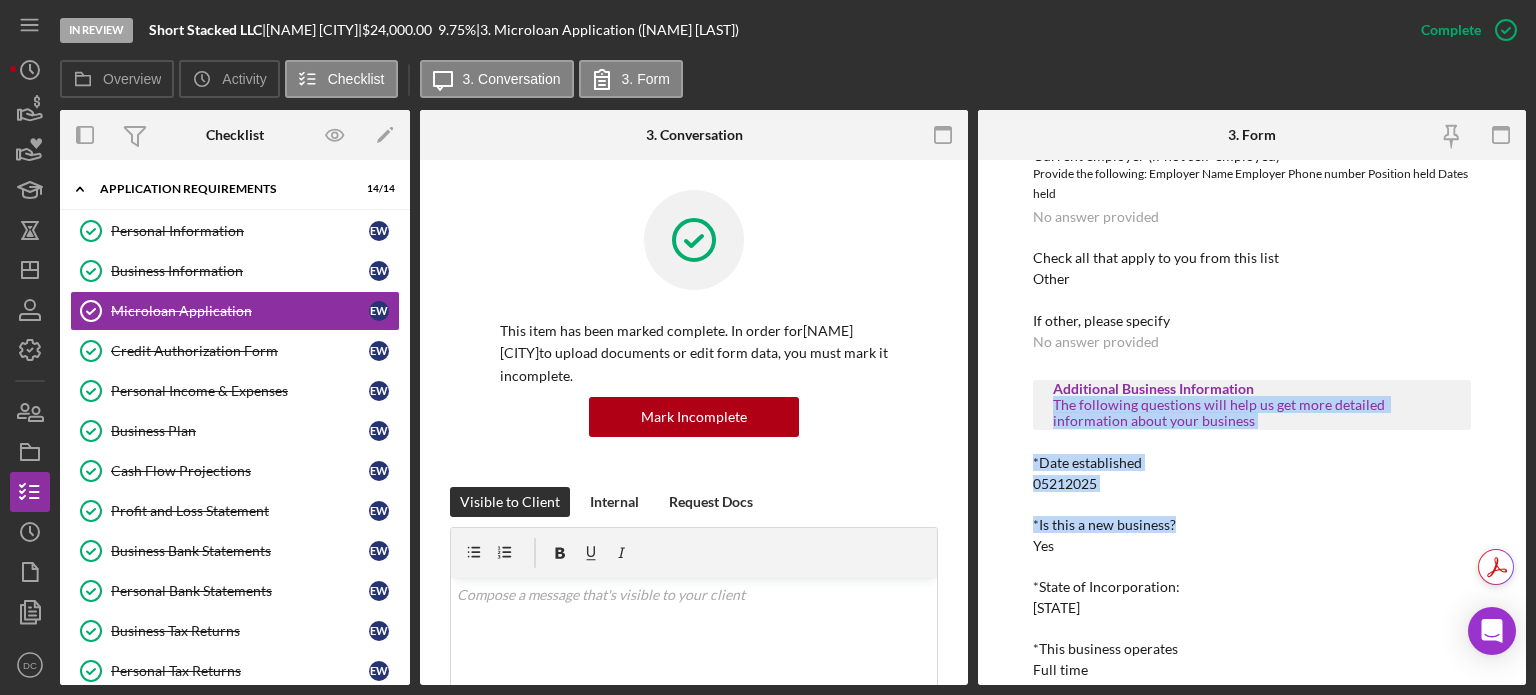 drag, startPoint x: 1526, startPoint y: 382, endPoint x: 1508, endPoint y: 531, distance: 150.08331 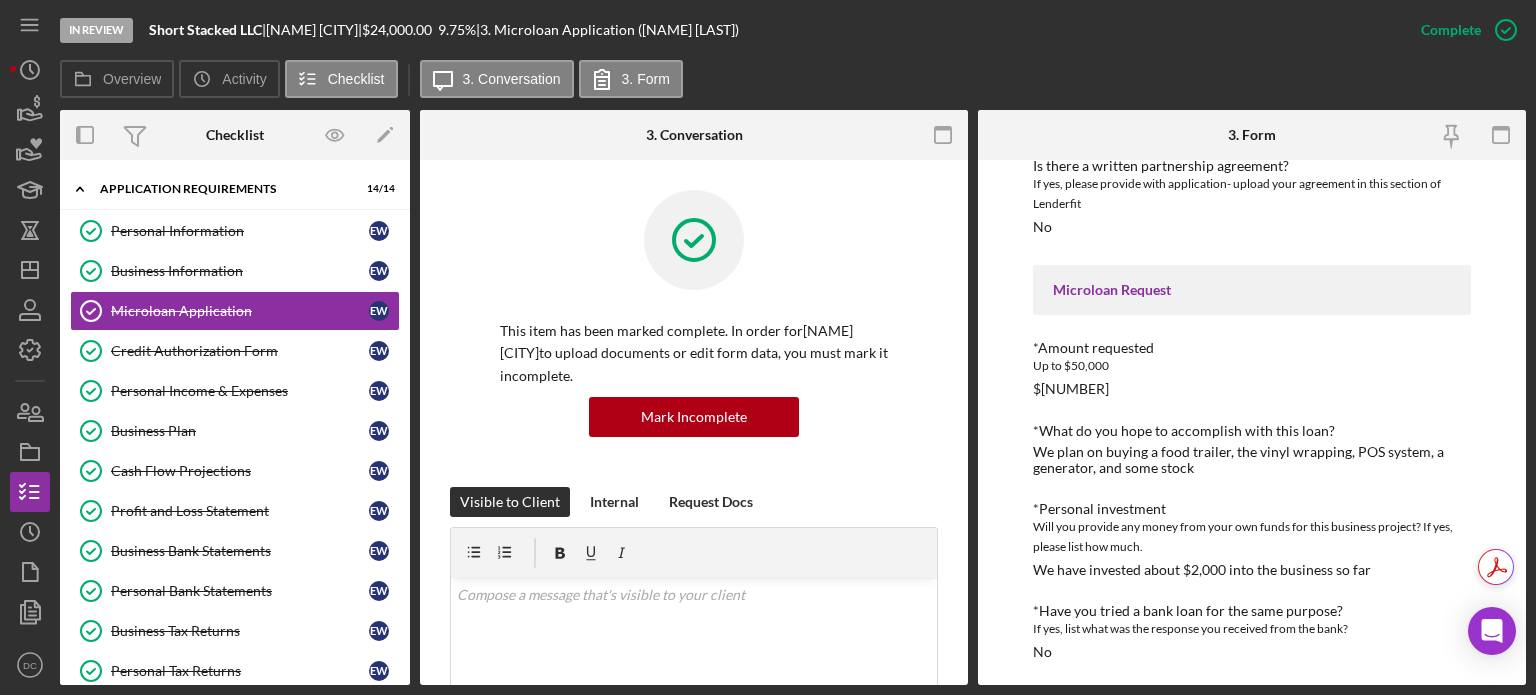 scroll, scrollTop: 2588, scrollLeft: 0, axis: vertical 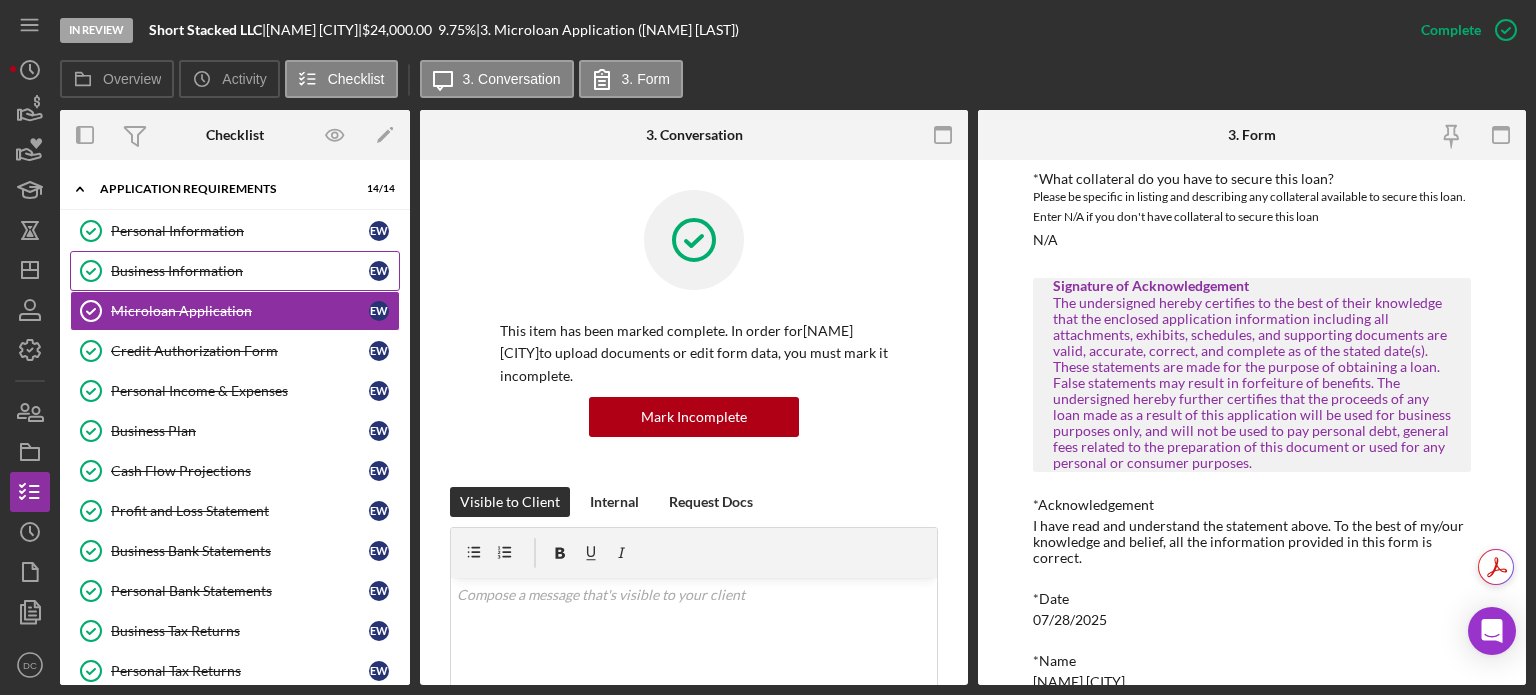click on "Business Information Business Information [PERSON]" at bounding box center [235, 271] 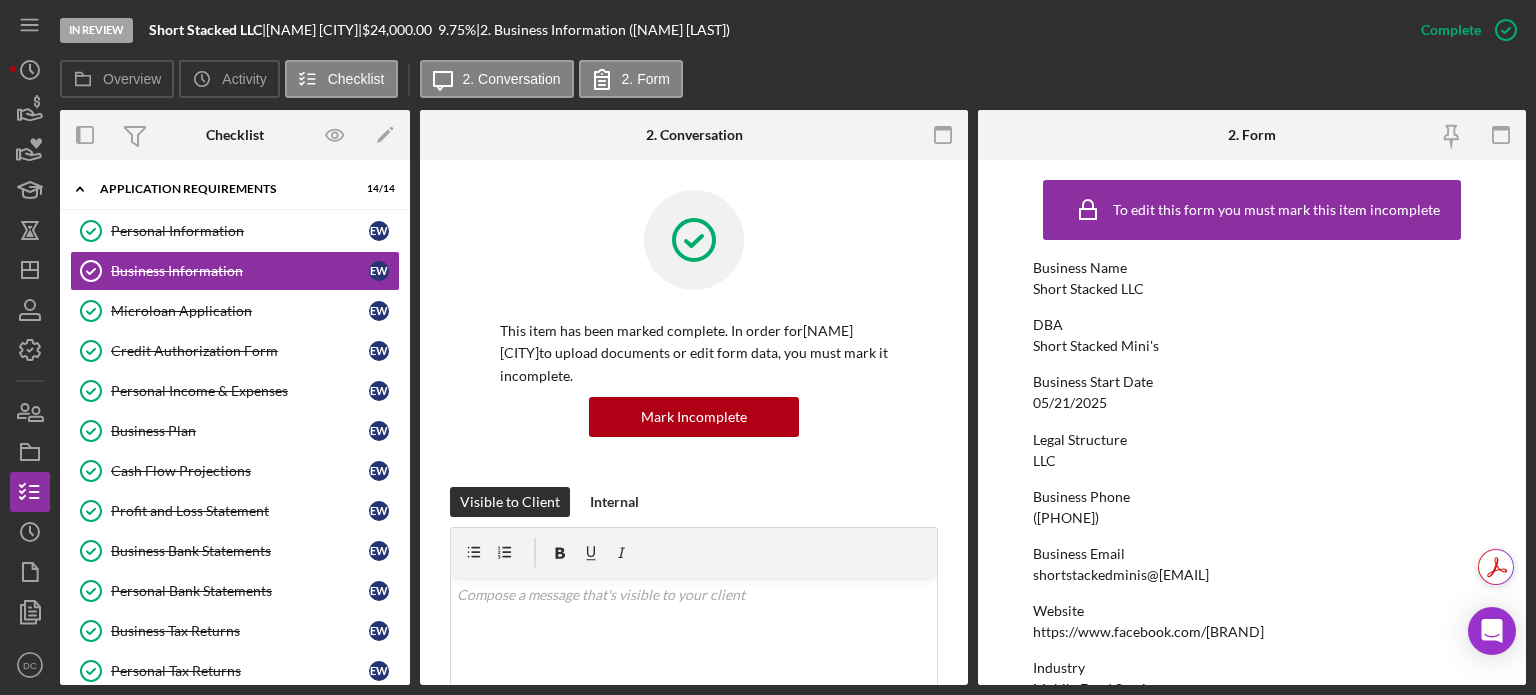 scroll, scrollTop: 40, scrollLeft: 0, axis: vertical 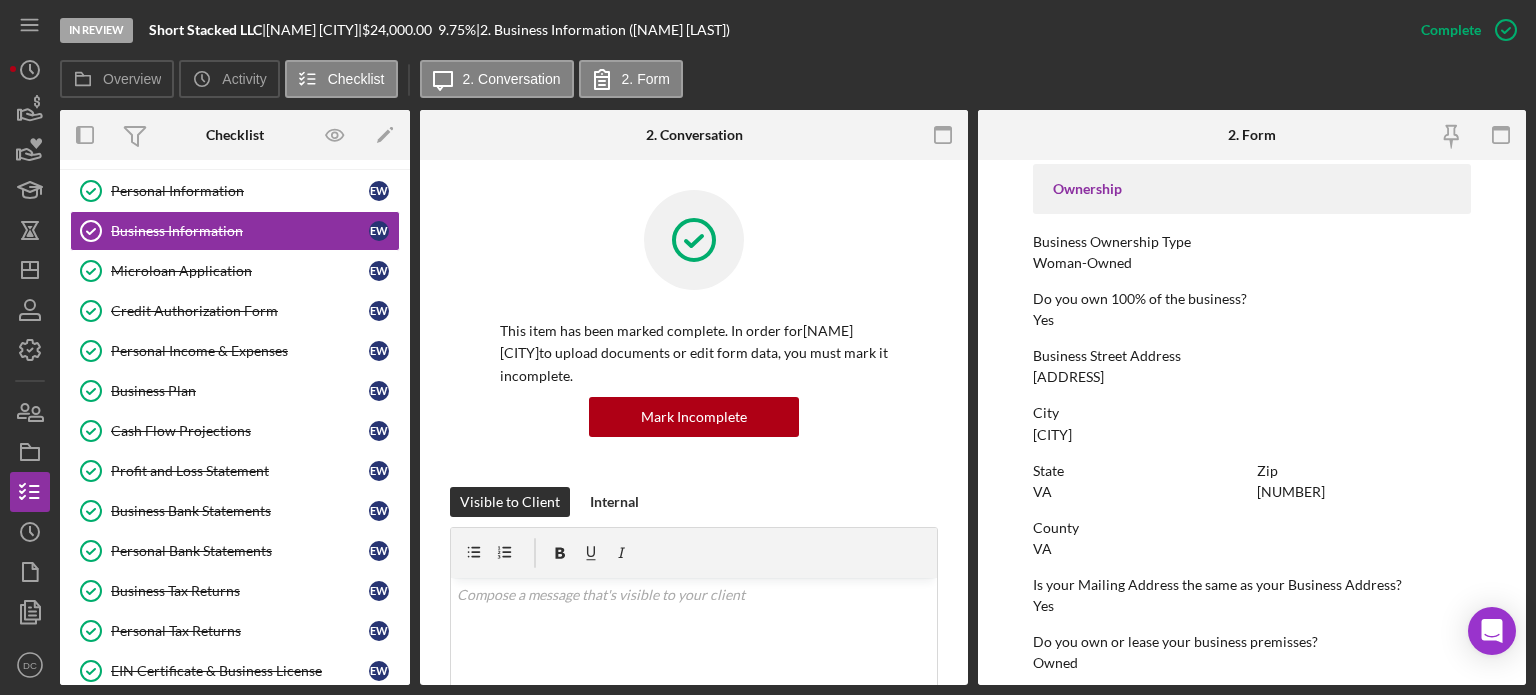 drag, startPoint x: 1519, startPoint y: 443, endPoint x: 1528, endPoint y: 500, distance: 57.706154 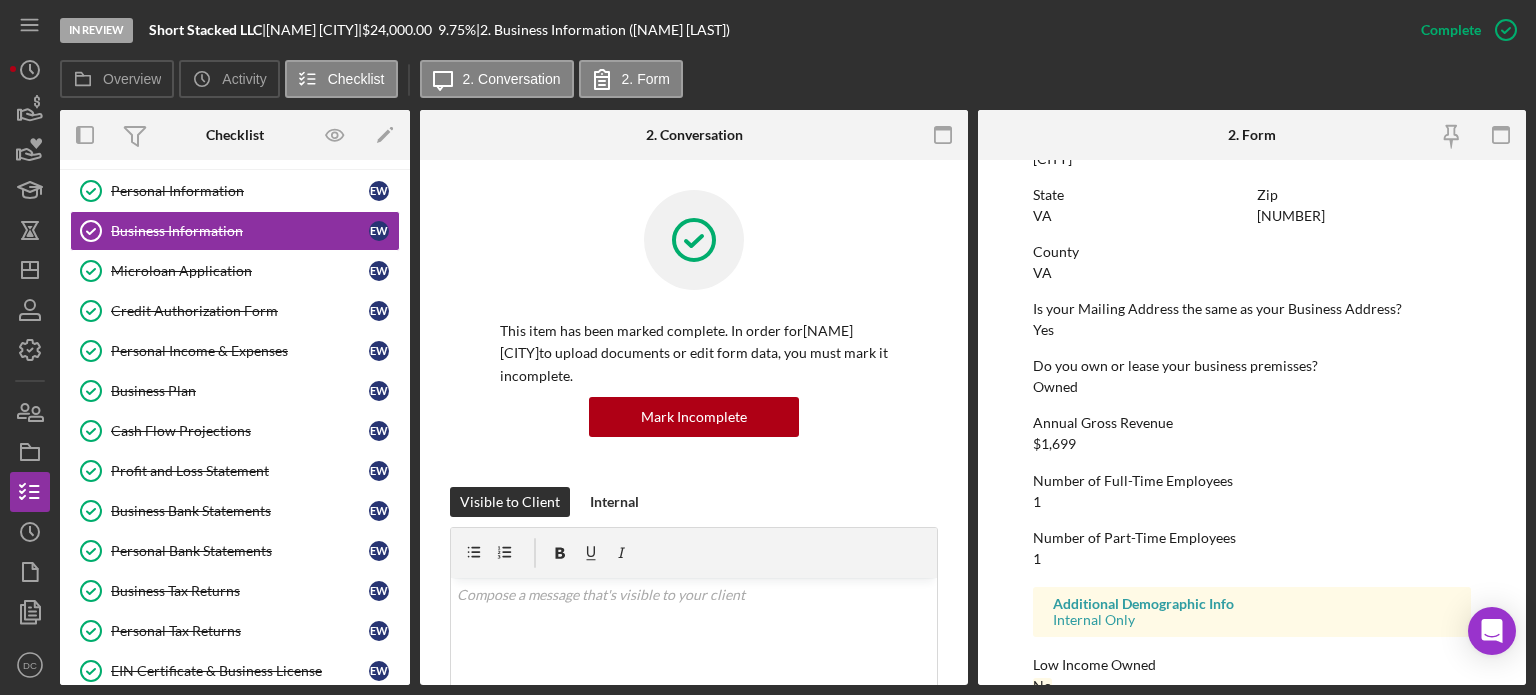 scroll, scrollTop: 983, scrollLeft: 0, axis: vertical 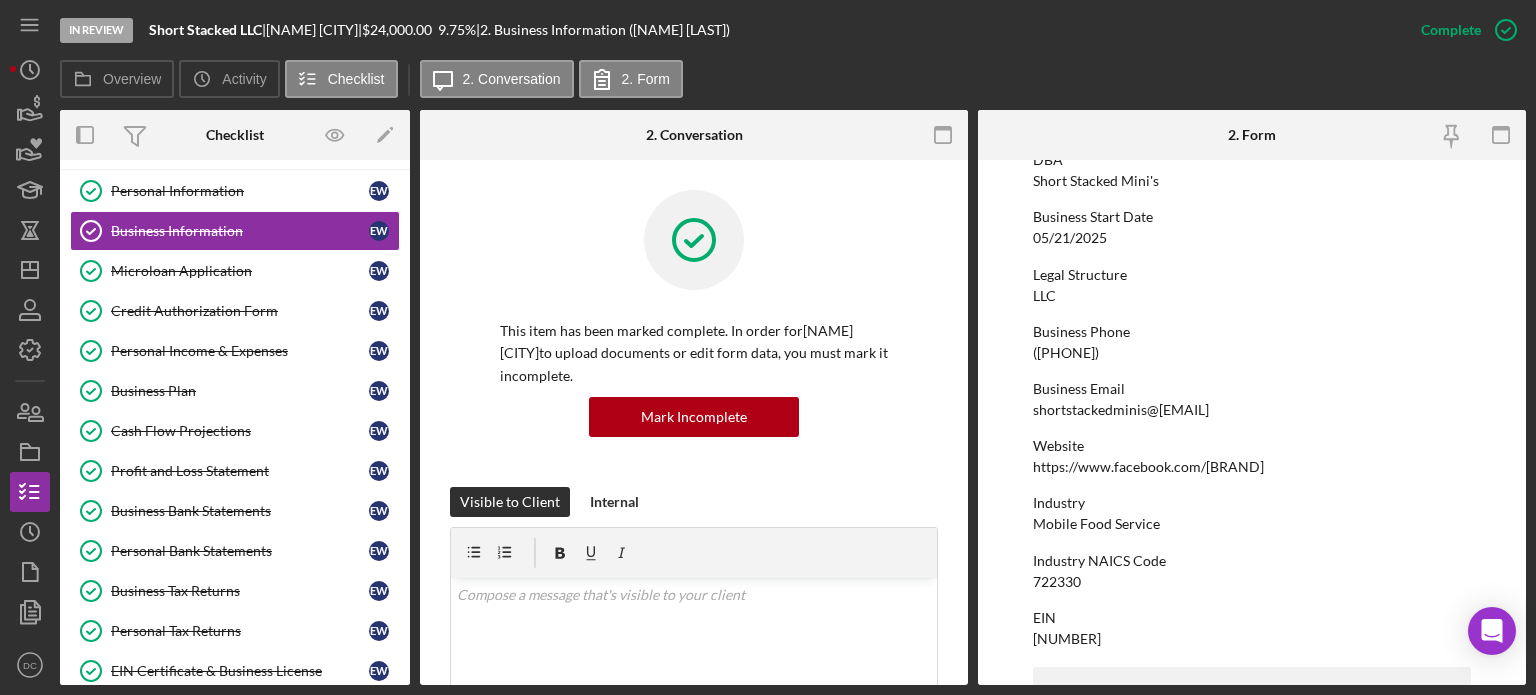 click on "Business Start Date" at bounding box center (1252, 217) 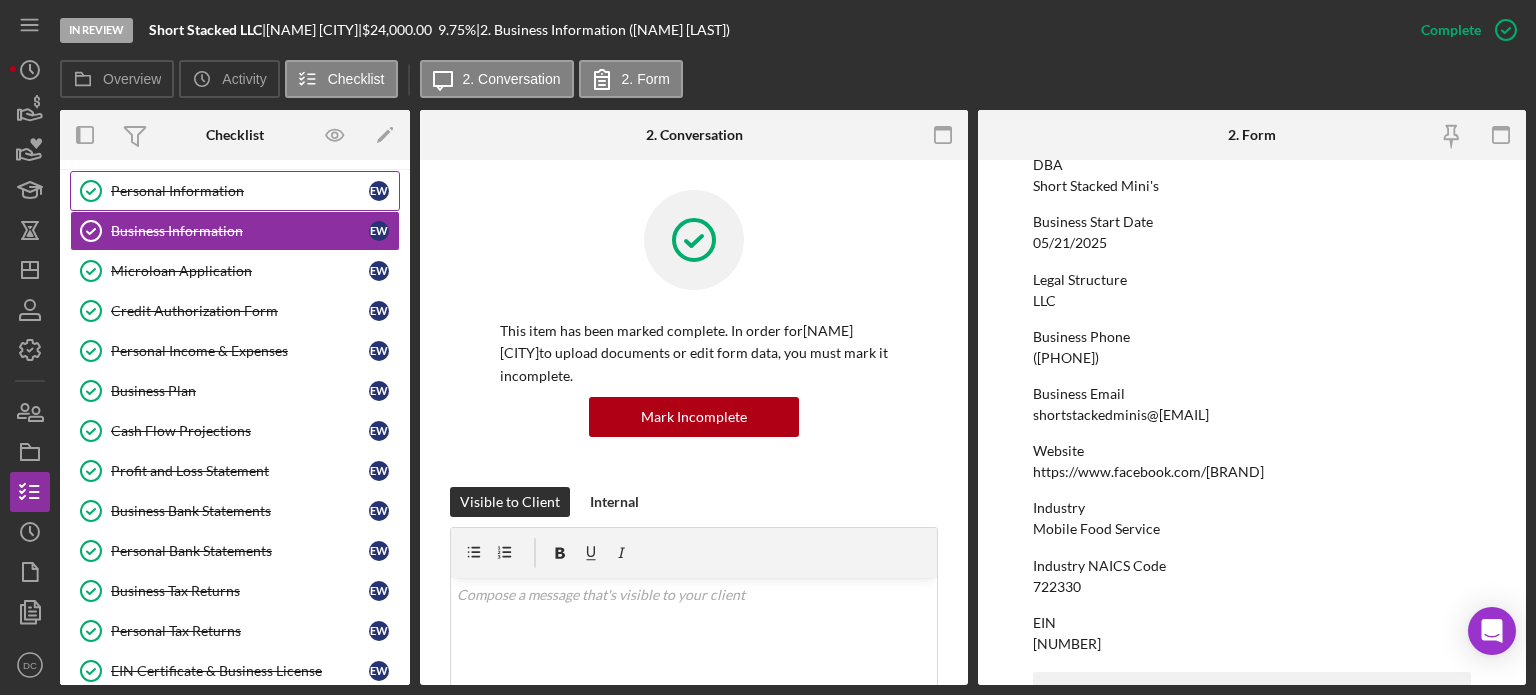 click on "Personal Information" at bounding box center [240, 191] 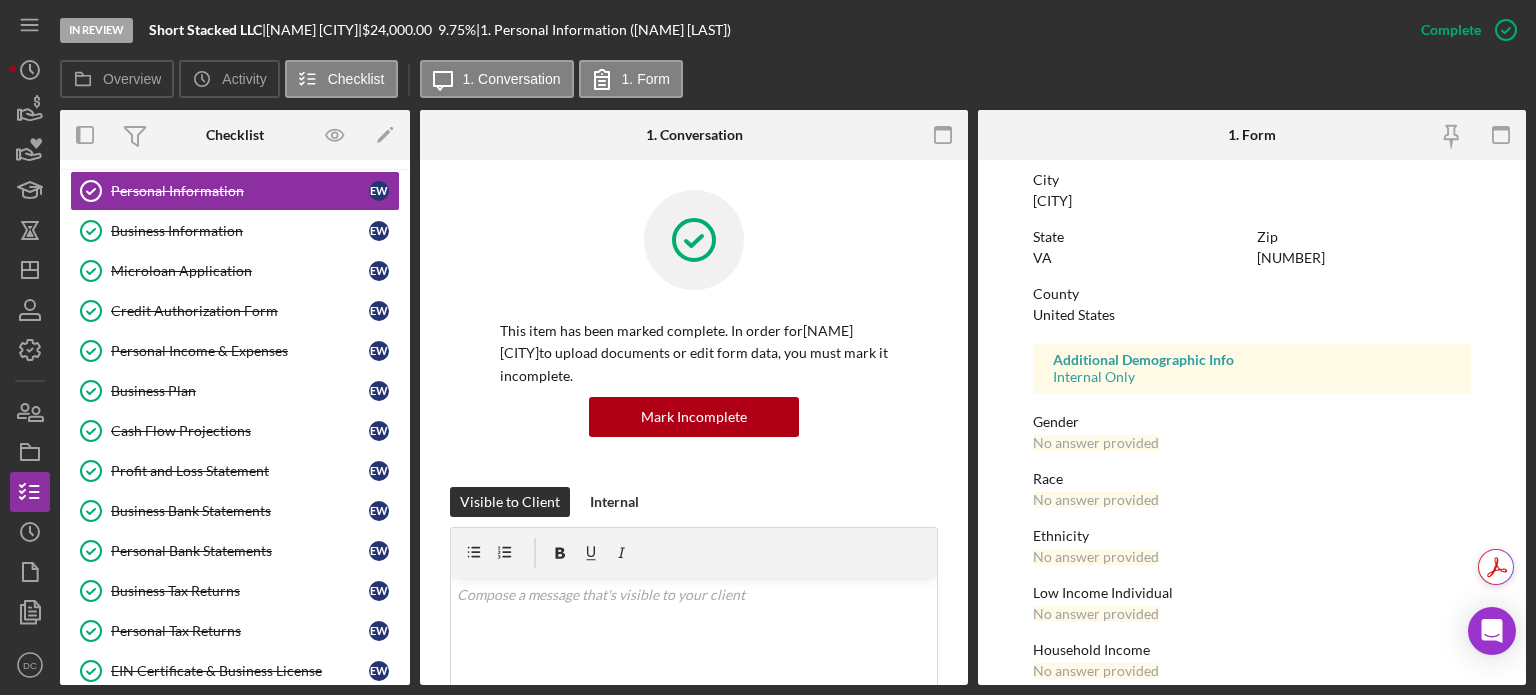 scroll, scrollTop: 408, scrollLeft: 0, axis: vertical 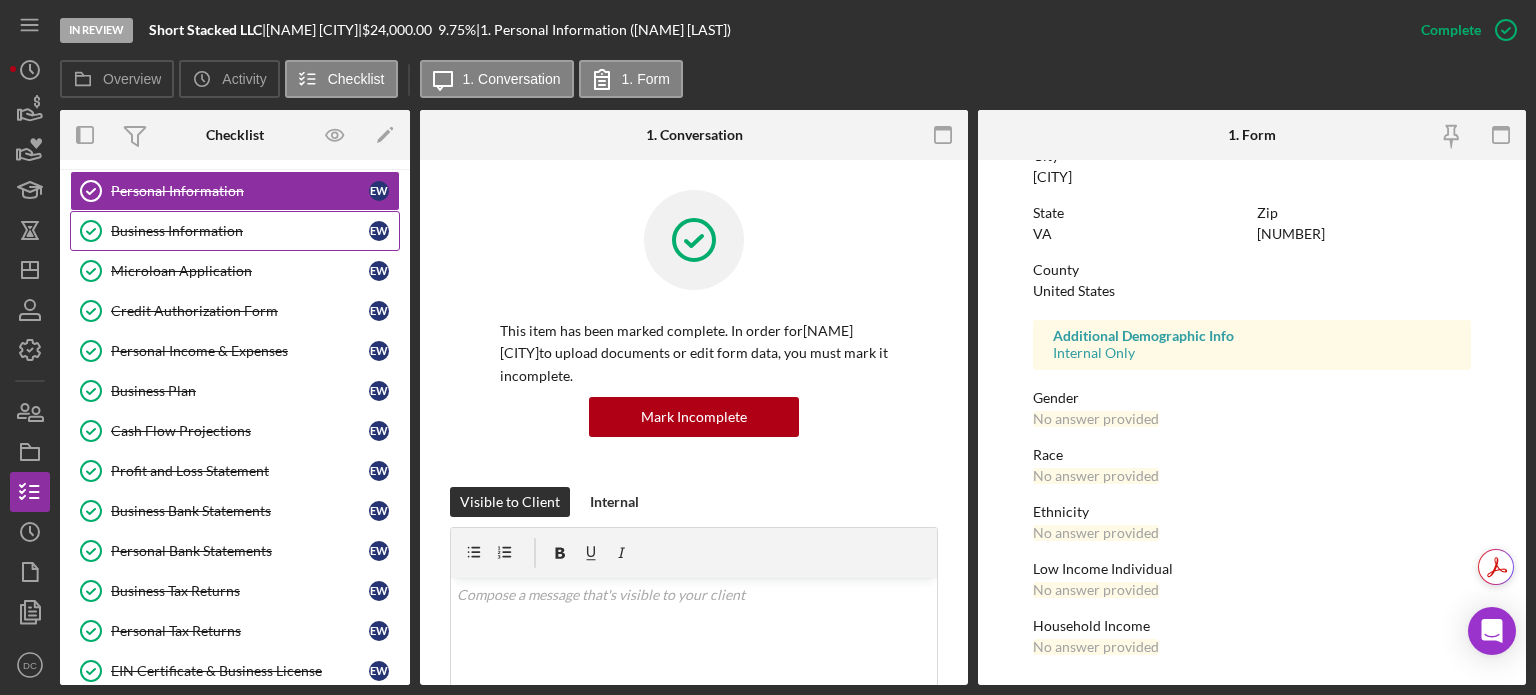 click on "Business Information" at bounding box center [240, 231] 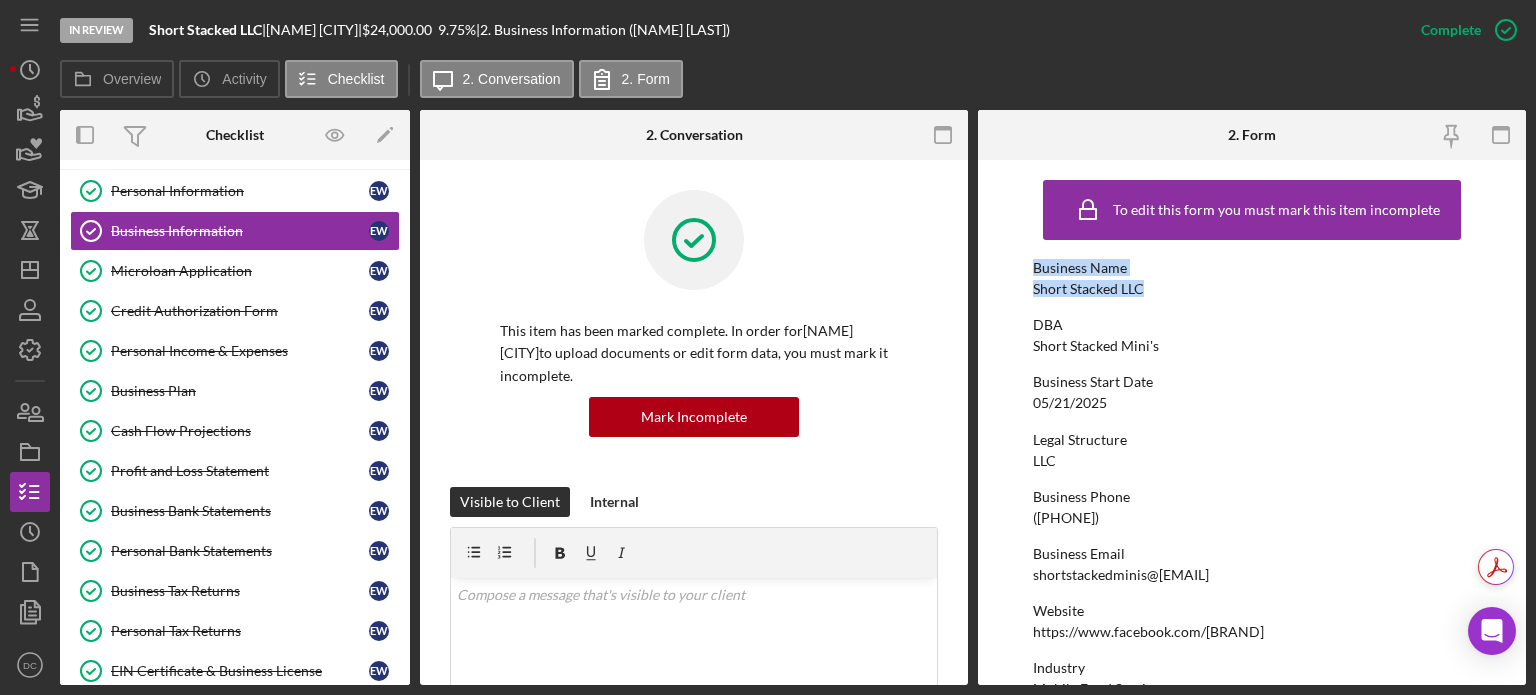 drag, startPoint x: 1517, startPoint y: 198, endPoint x: 1526, endPoint y: 293, distance: 95.42536 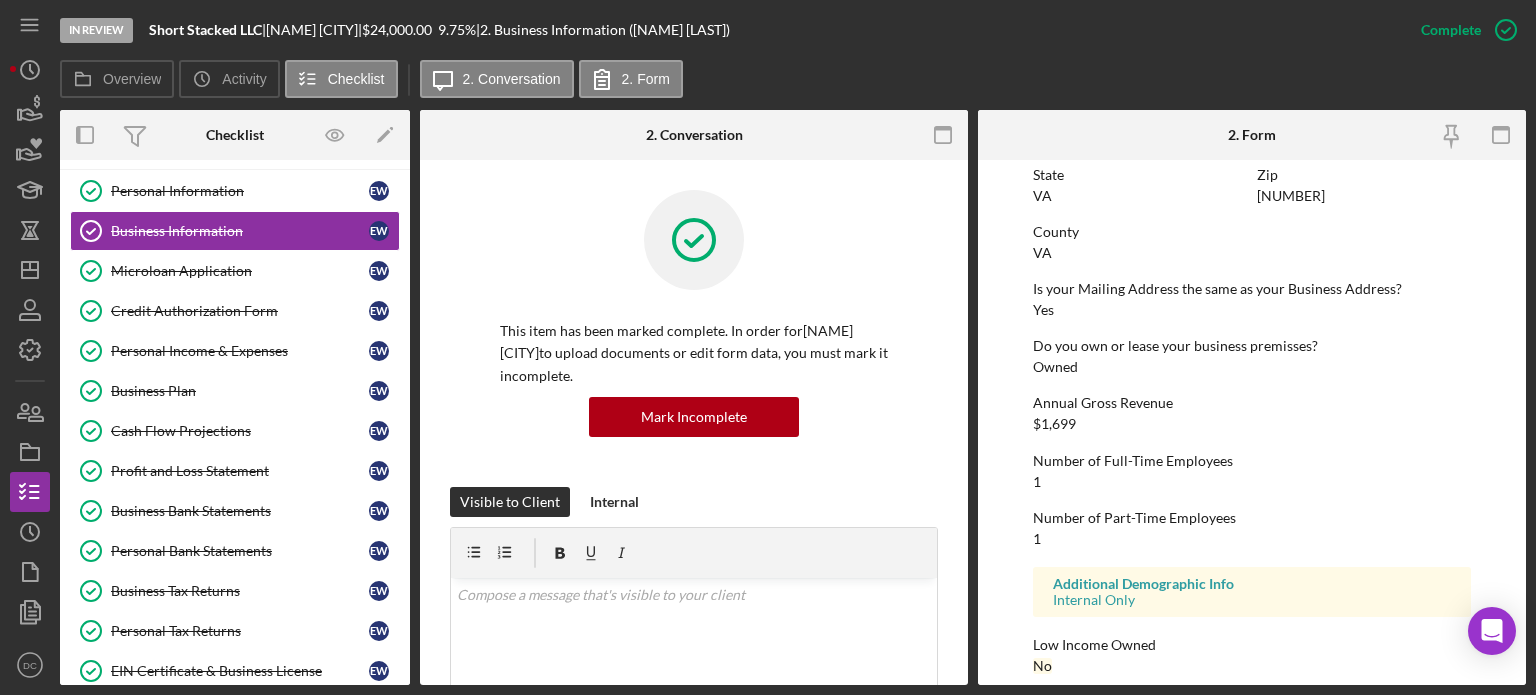 scroll, scrollTop: 983, scrollLeft: 0, axis: vertical 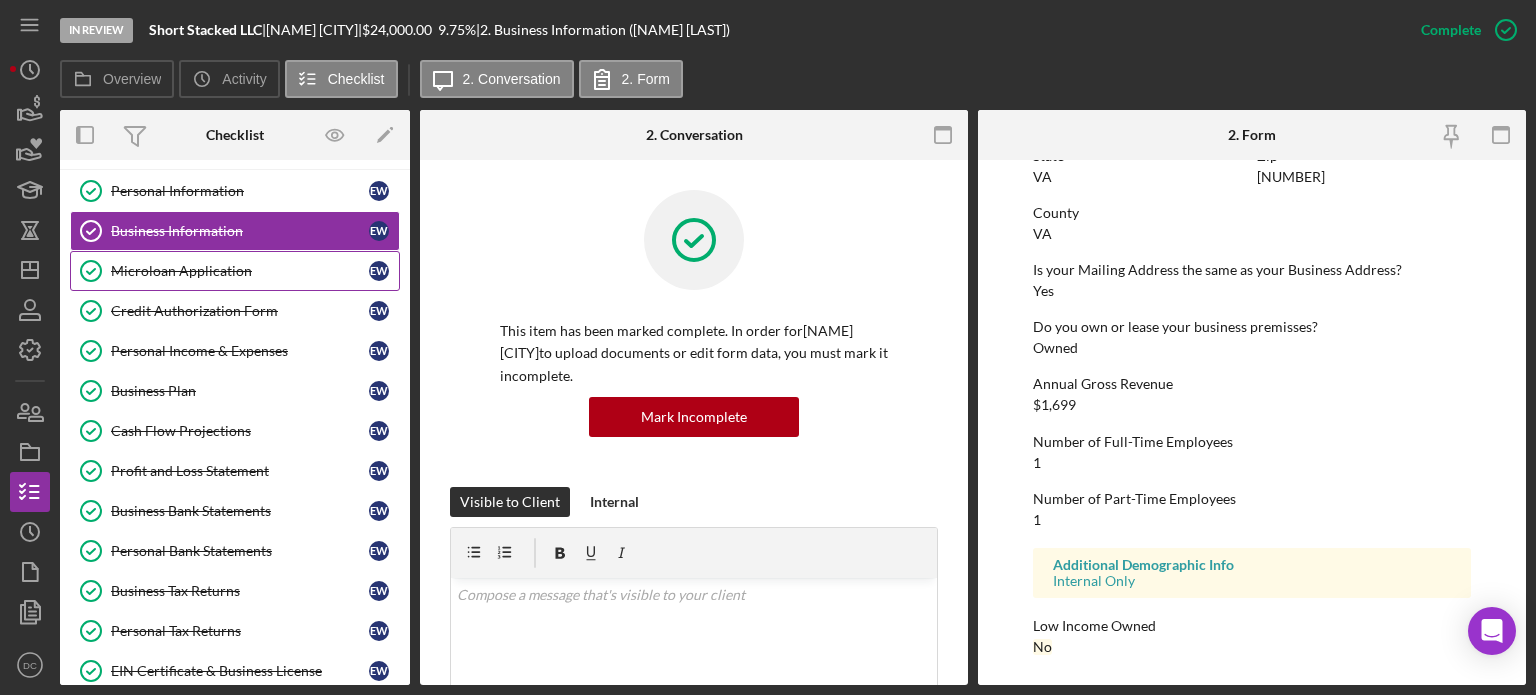 click on "Microloan Application Microloan Application [NAME] [LAST]" at bounding box center (235, 271) 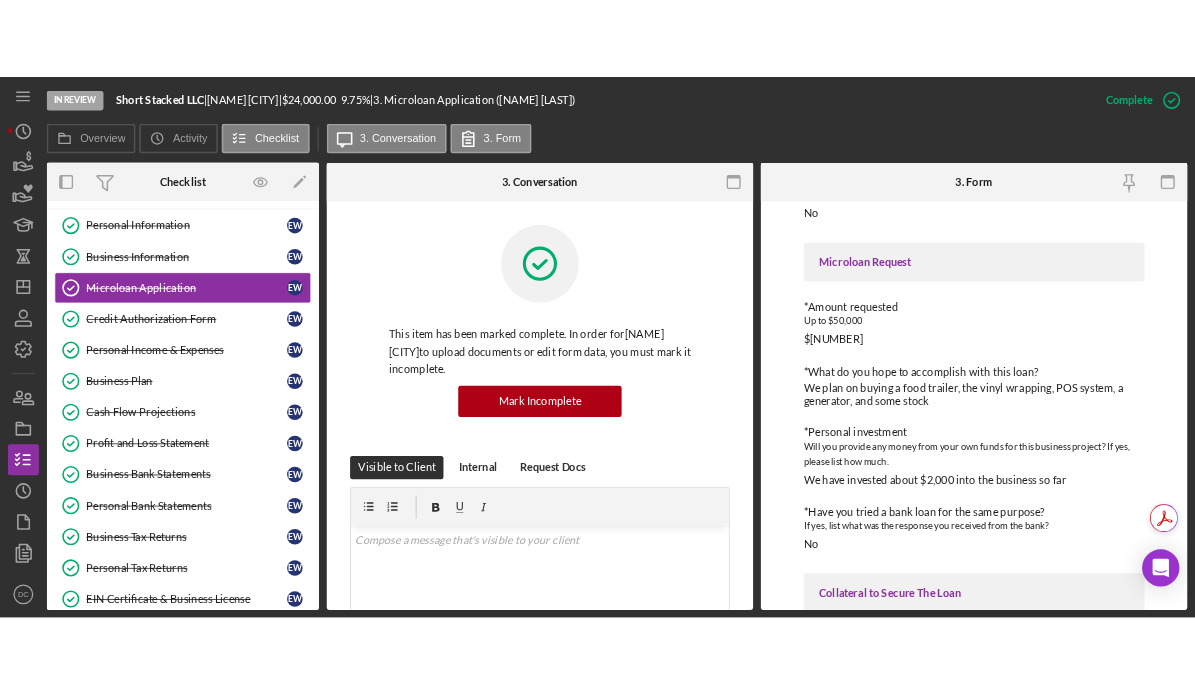 scroll, scrollTop: 2668, scrollLeft: 0, axis: vertical 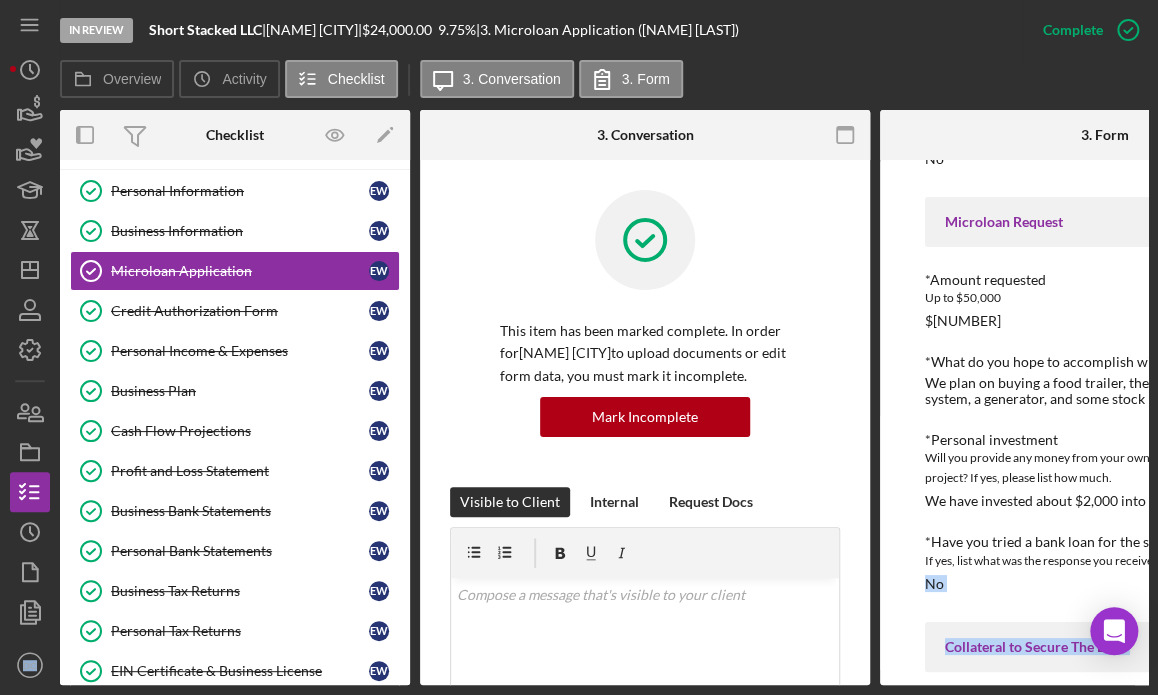 drag, startPoint x: 1524, startPoint y: 556, endPoint x: 1524, endPoint y: 567, distance: 11 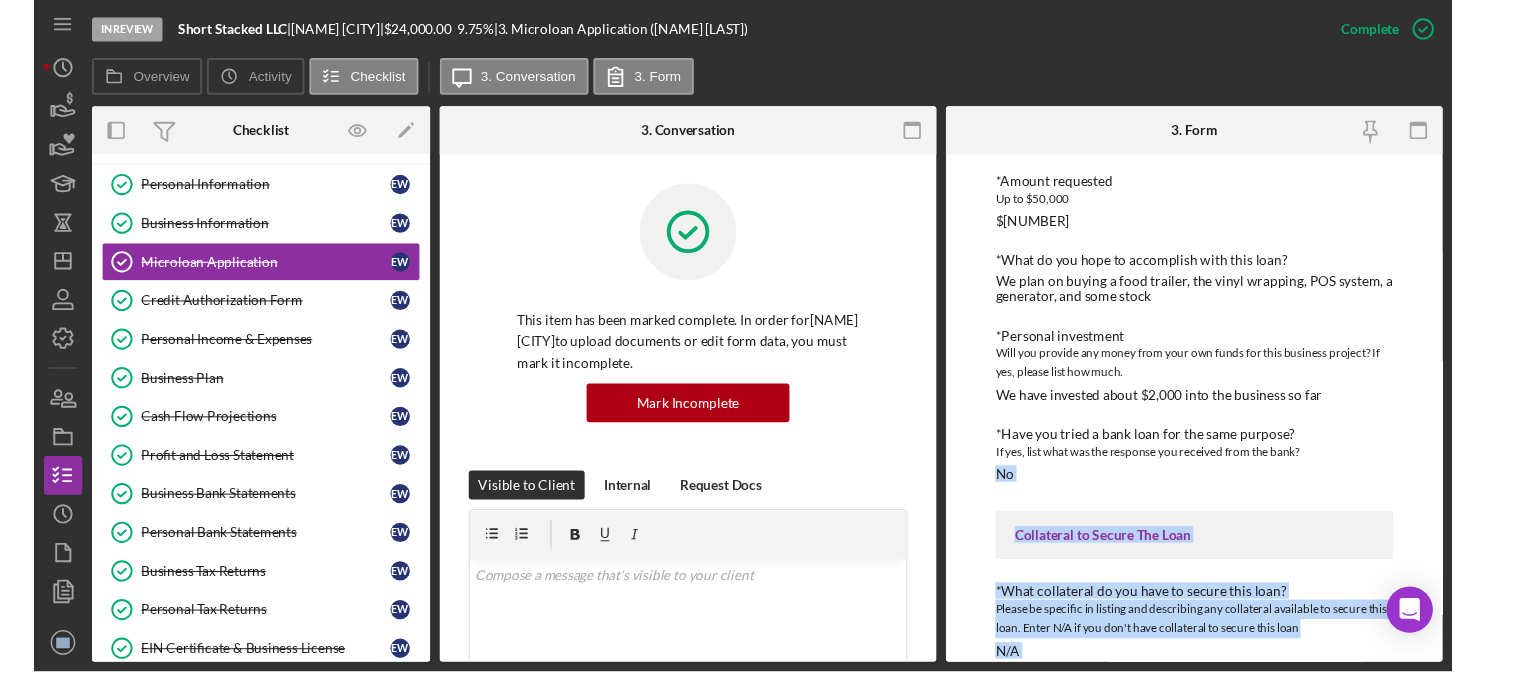 scroll, scrollTop: 2668, scrollLeft: 0, axis: vertical 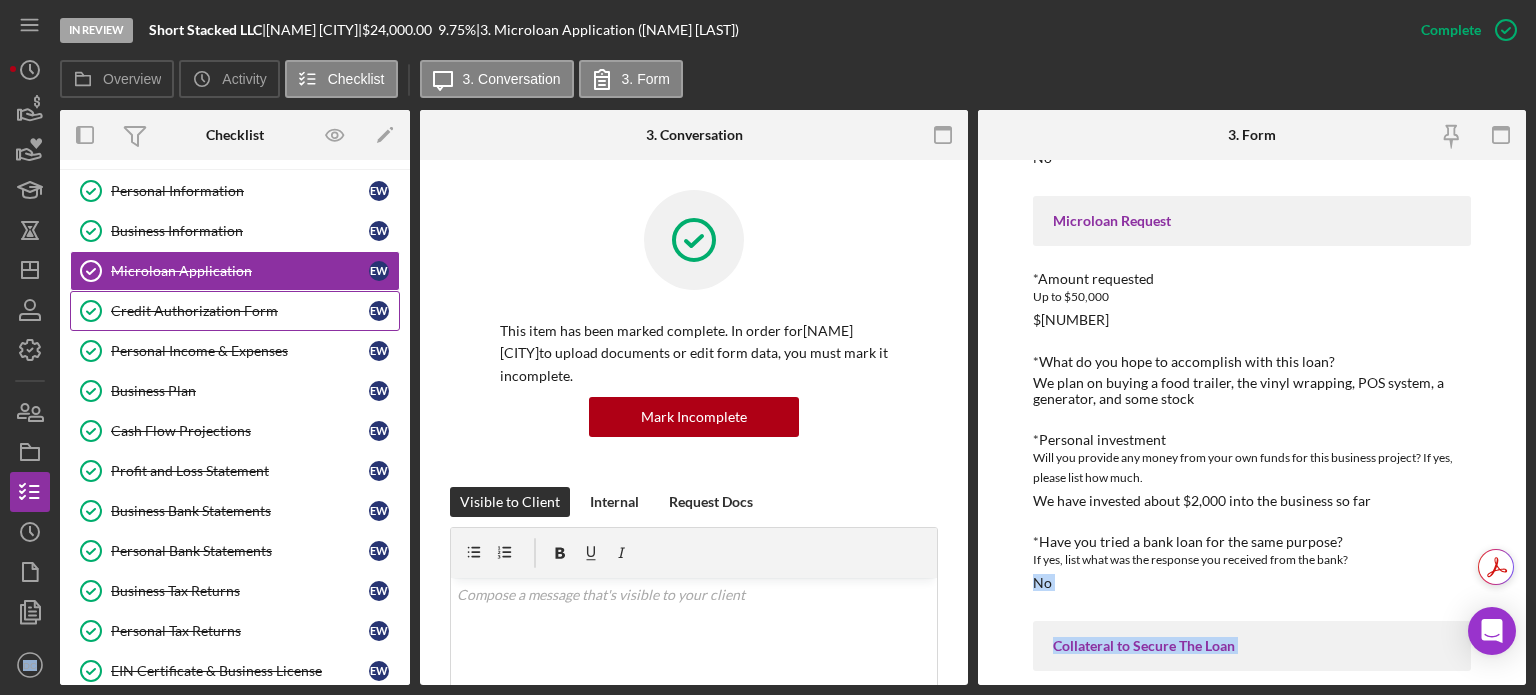 click on "Credit Authorization Form" at bounding box center (240, 311) 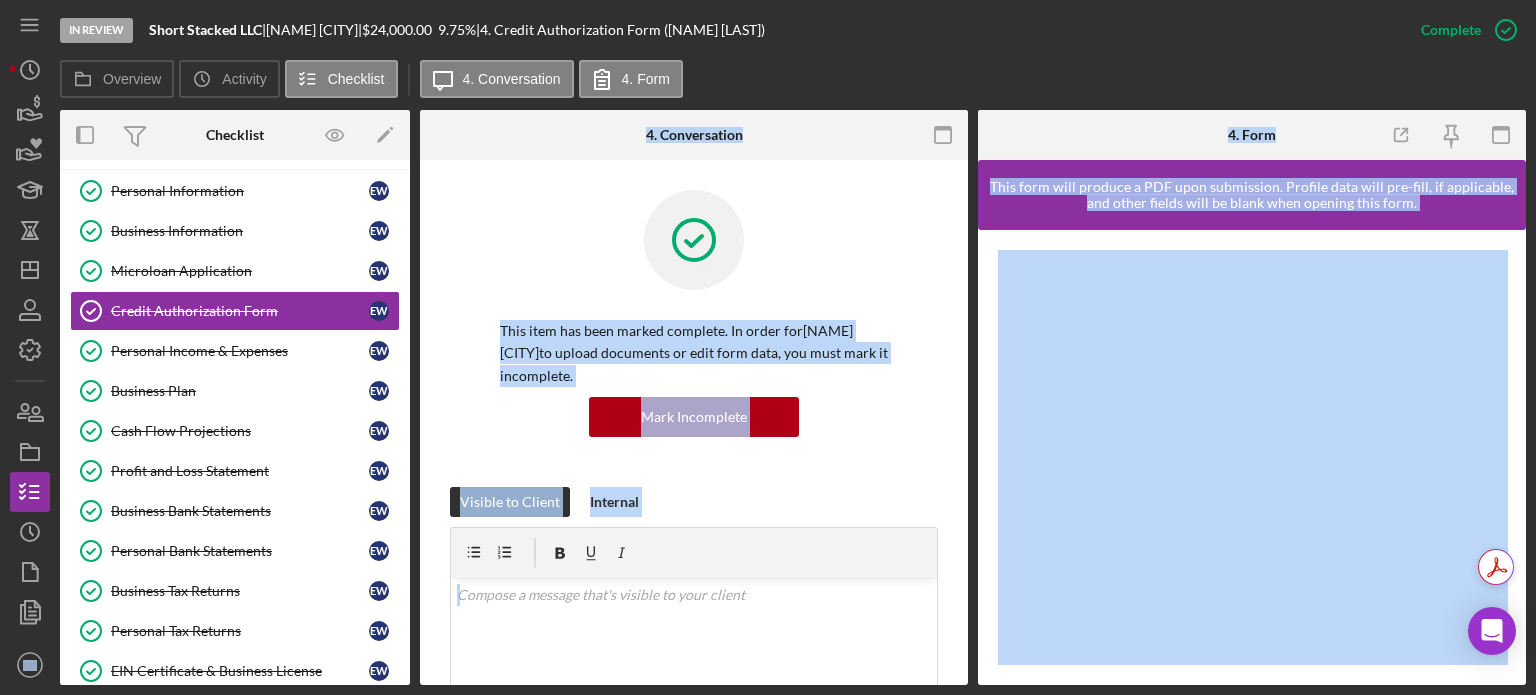 click at bounding box center [694, 255] 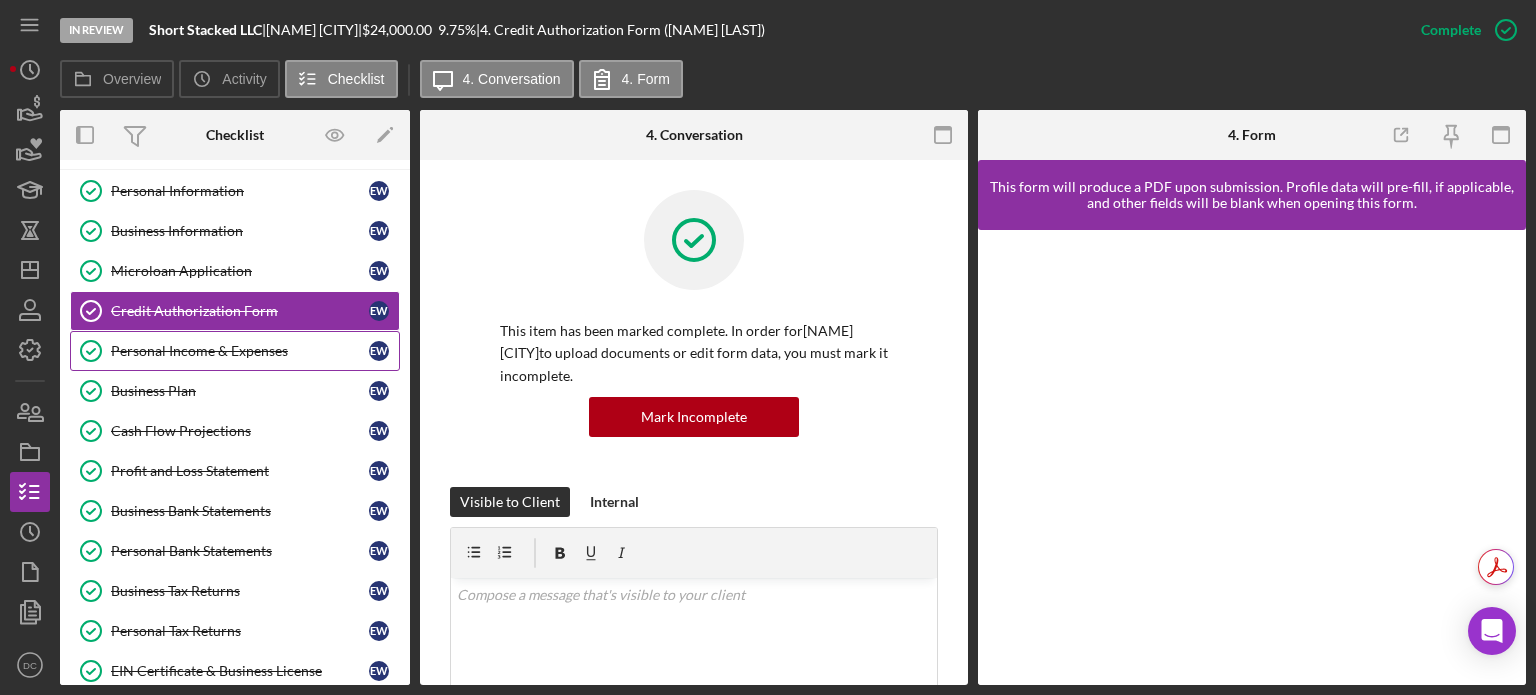 click on "Personal Income & Expenses" at bounding box center (240, 351) 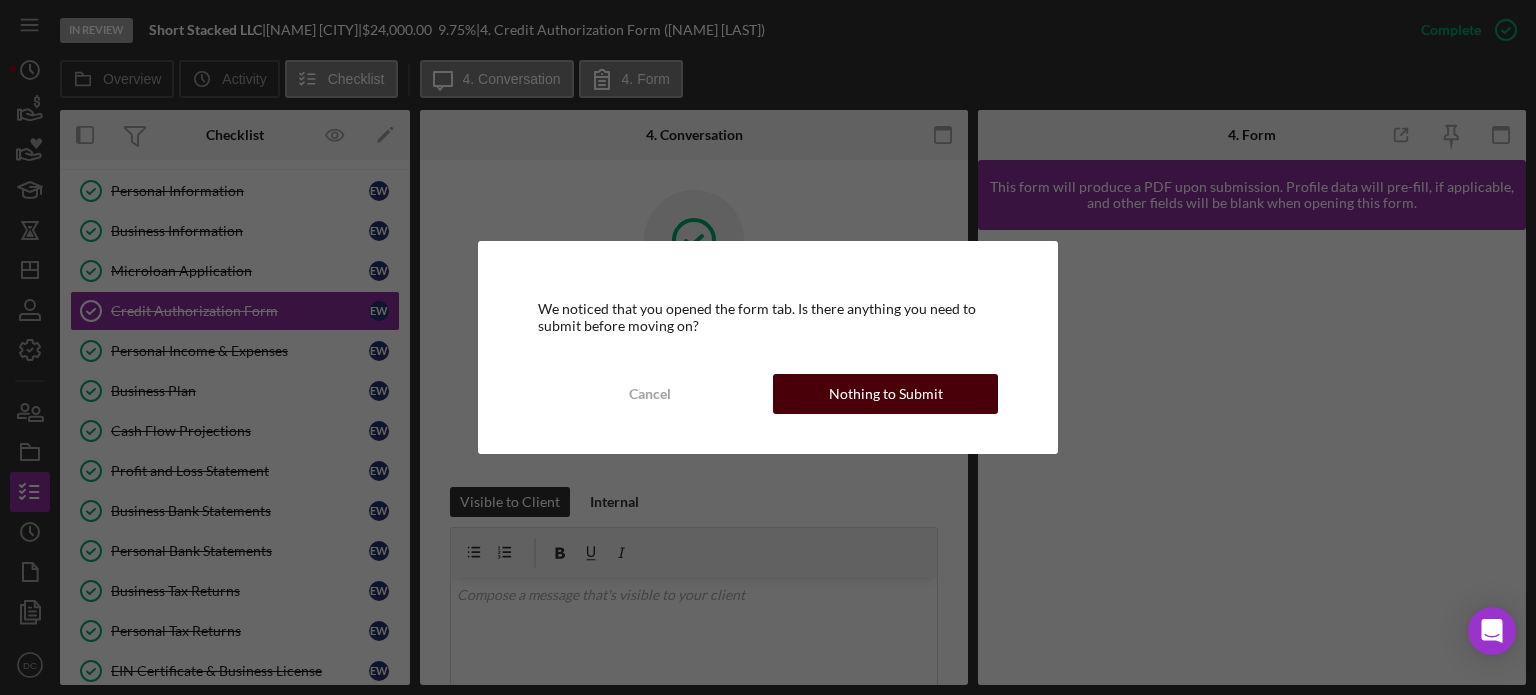 click on "Nothing to Submit" at bounding box center (885, 394) 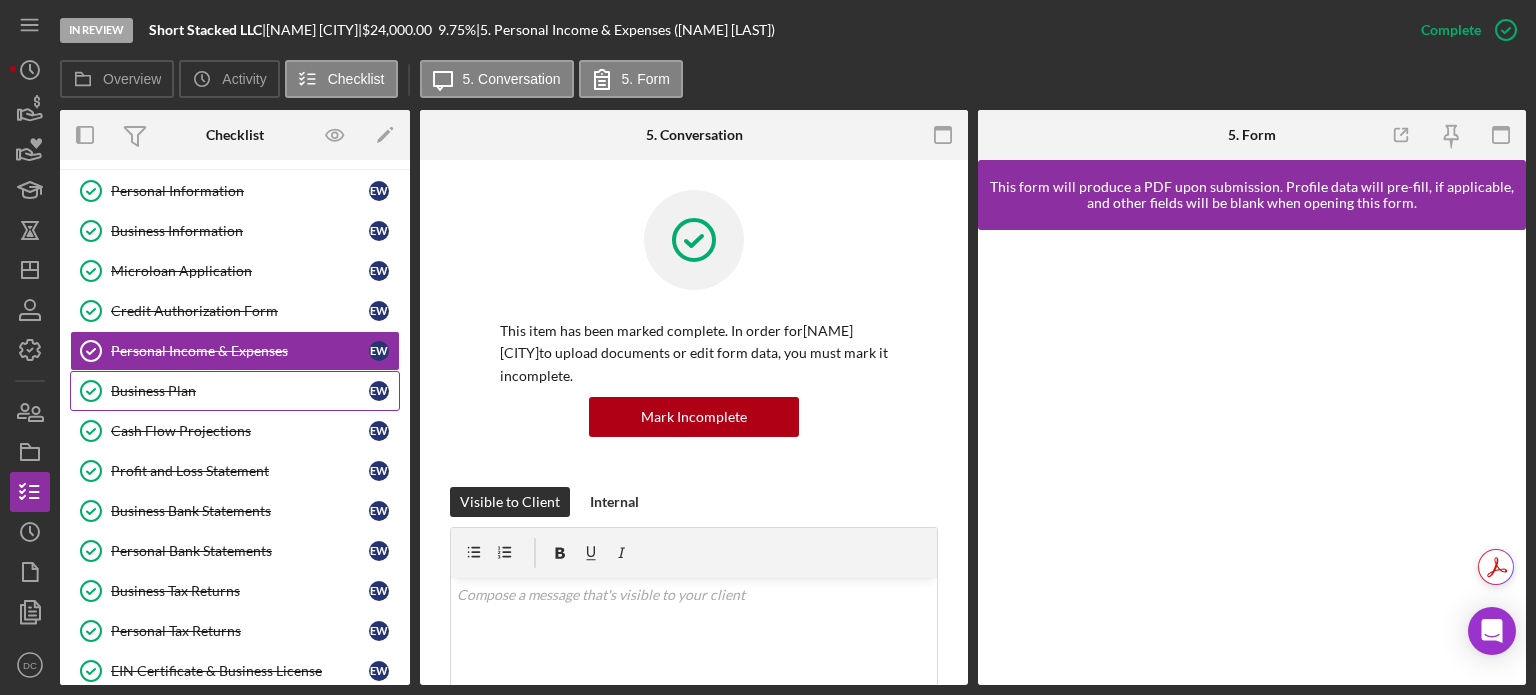 click on "Business Plan" at bounding box center (240, 391) 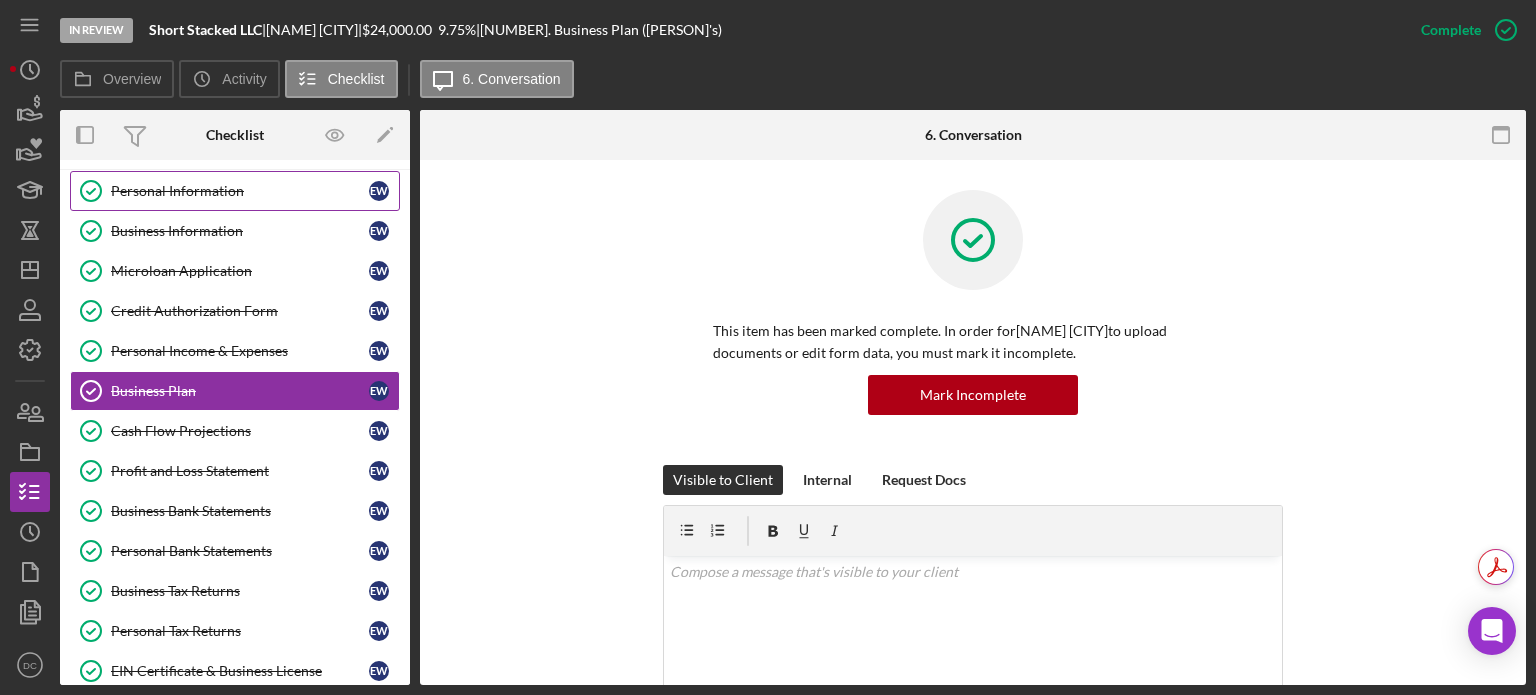 click on "Personal Information" at bounding box center [240, 191] 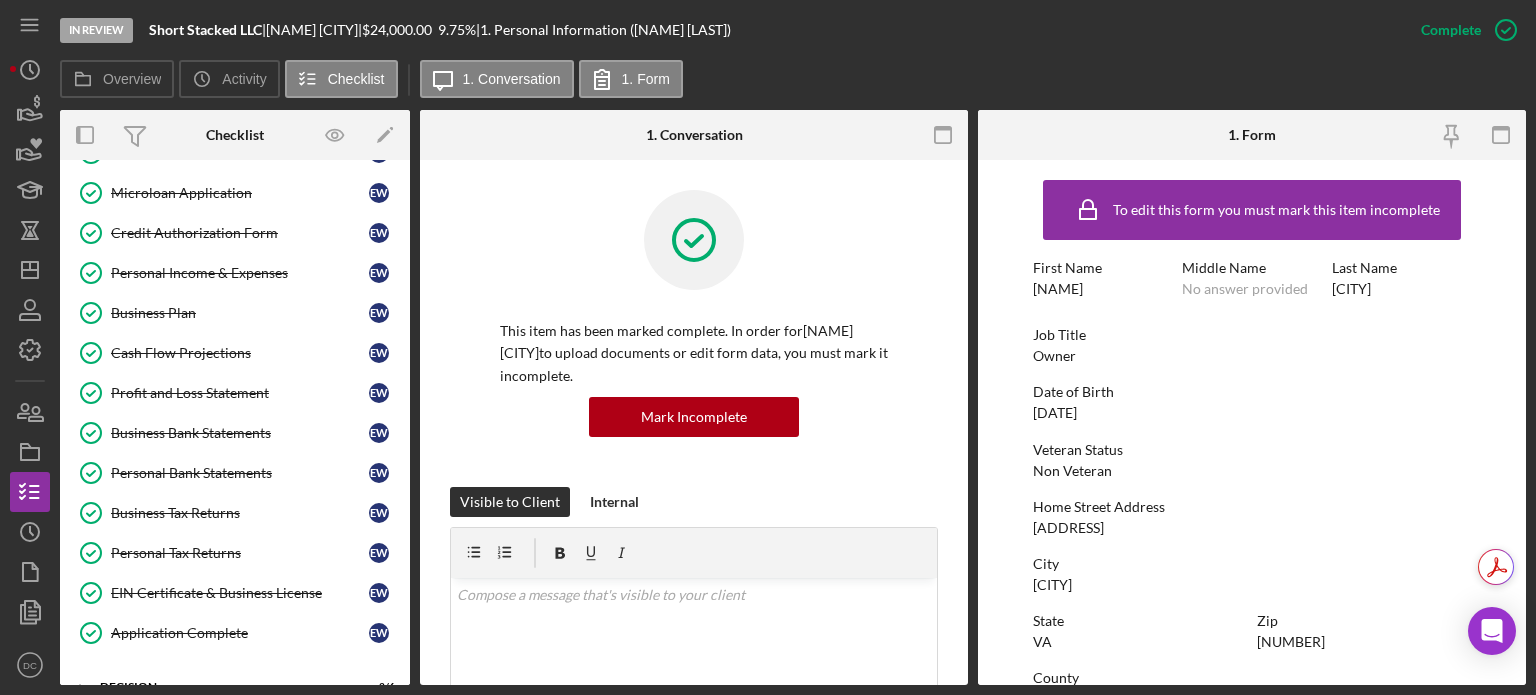 scroll, scrollTop: 120, scrollLeft: 0, axis: vertical 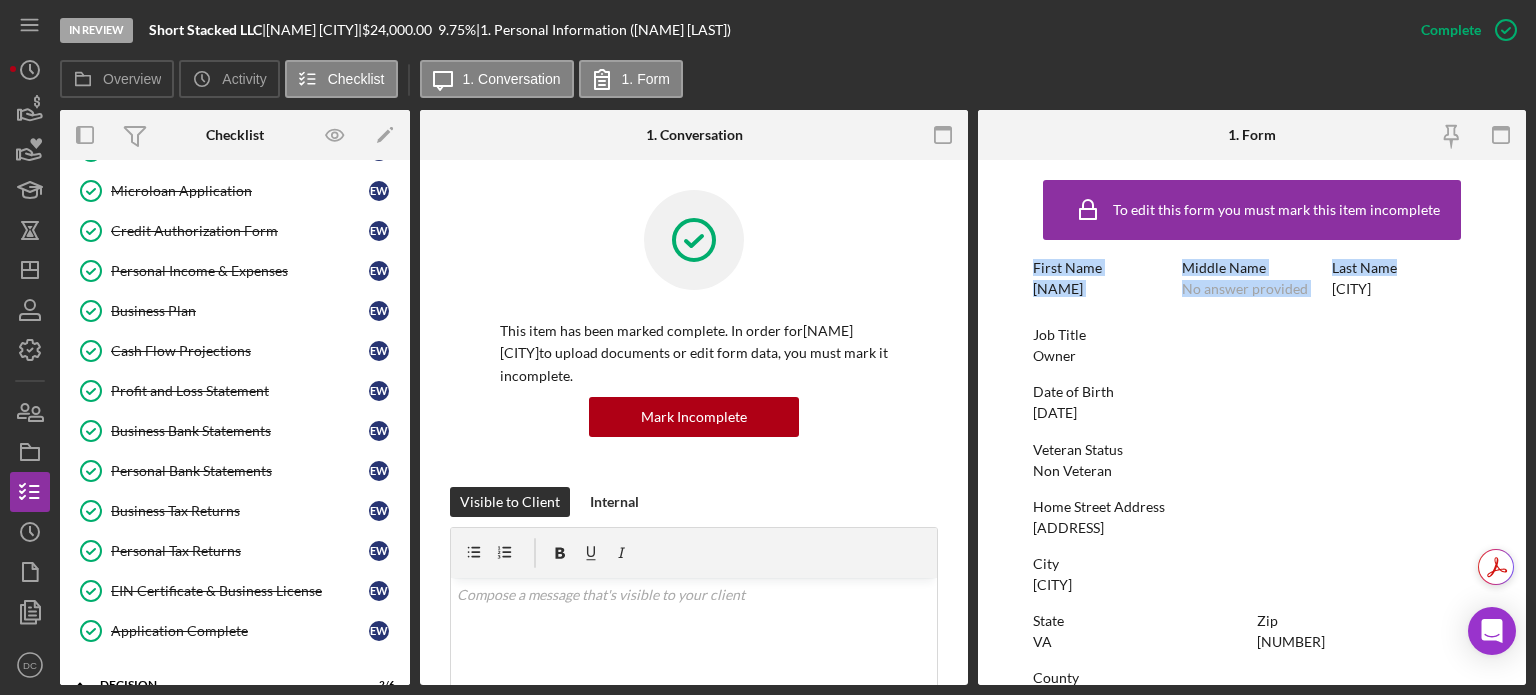 drag, startPoint x: 1527, startPoint y: 202, endPoint x: 1525, endPoint y: 262, distance: 60.033325 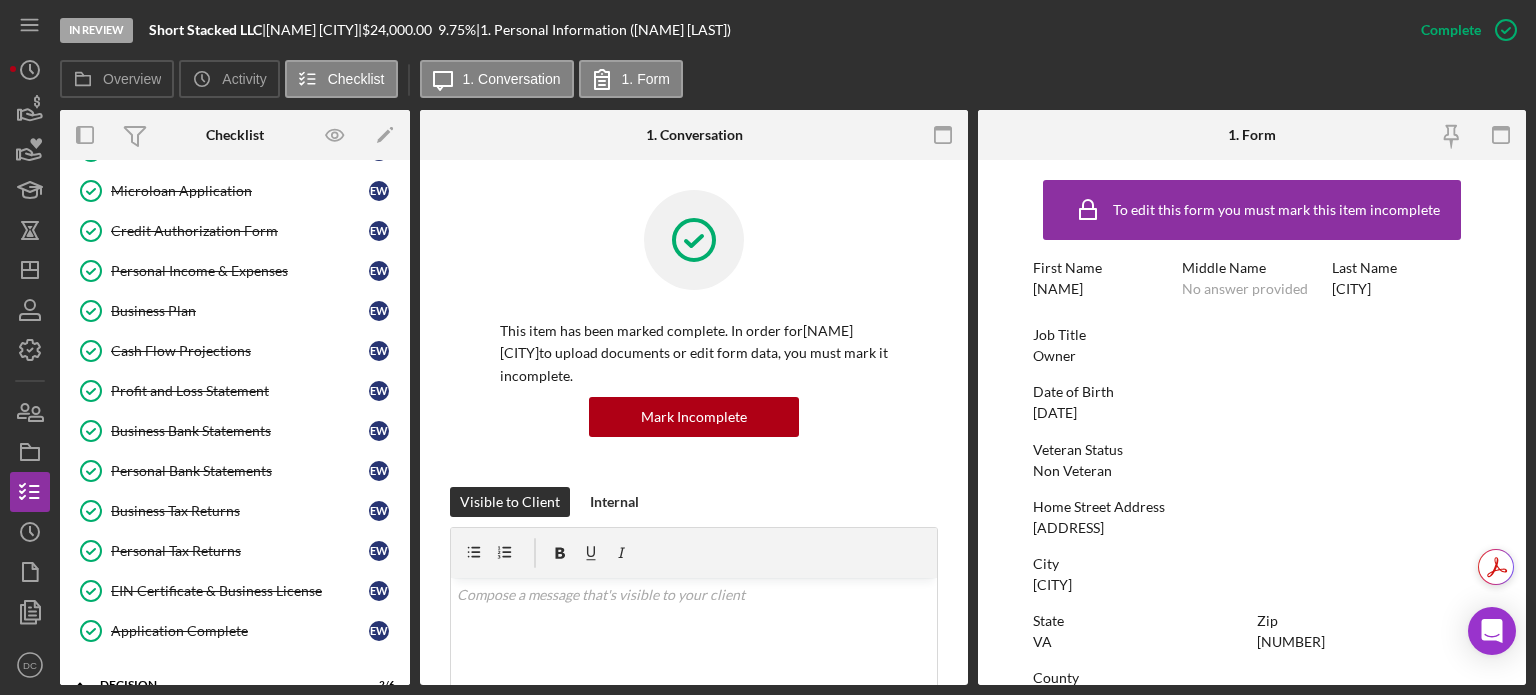 click on "To edit this form you must mark this item incomplete First Name [NAME] Middle Name No answer provided Last Name [CITY] Job Title Owner Date of Birth 06/08/1989 Veteran Status Non Veteran Home Street Address [ADDRESS] City [CITY] State [STATE] Zip [ZIP] County United States Additional Demographic Info Internal Only Gender No answer provided Race No answer provided Ethnicity No answer provided Low Income Individual No answer provided Household Income No answer provided" at bounding box center (1252, 422) 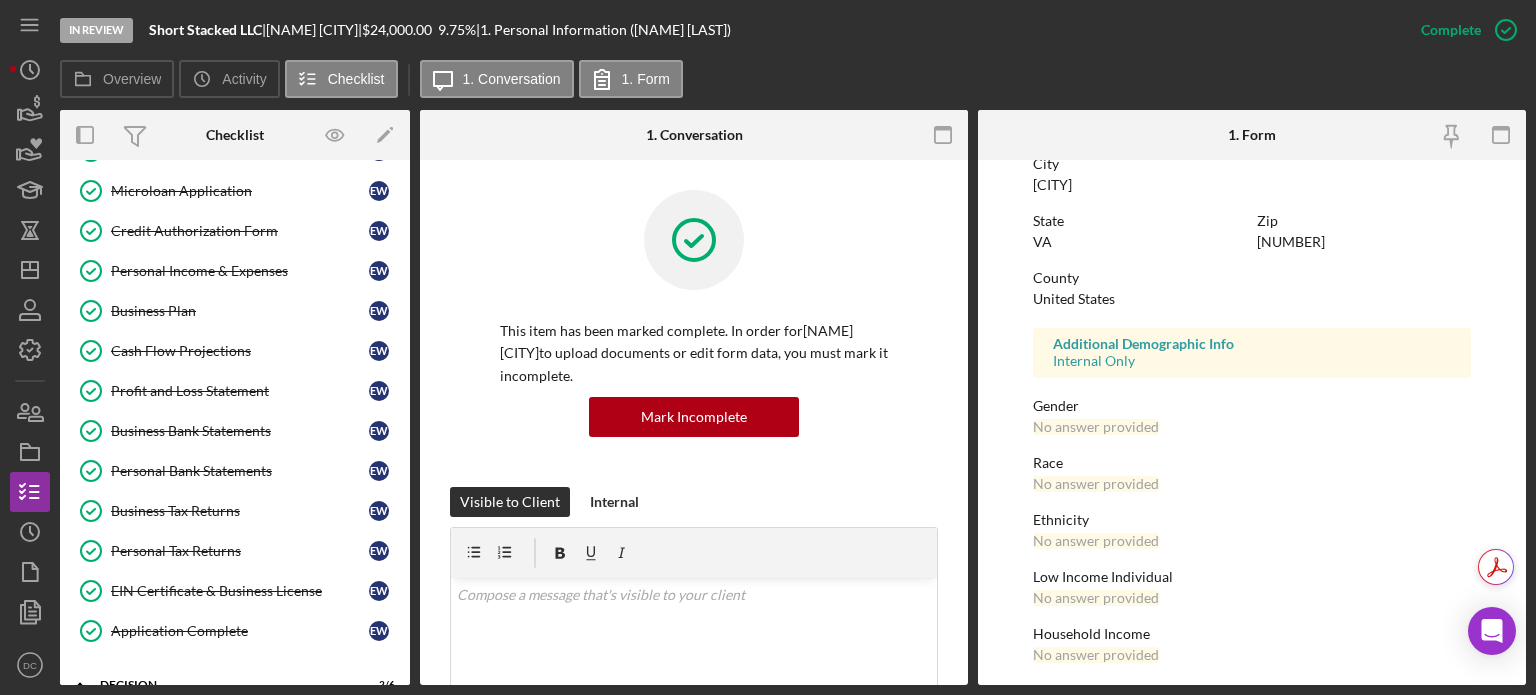 scroll, scrollTop: 408, scrollLeft: 0, axis: vertical 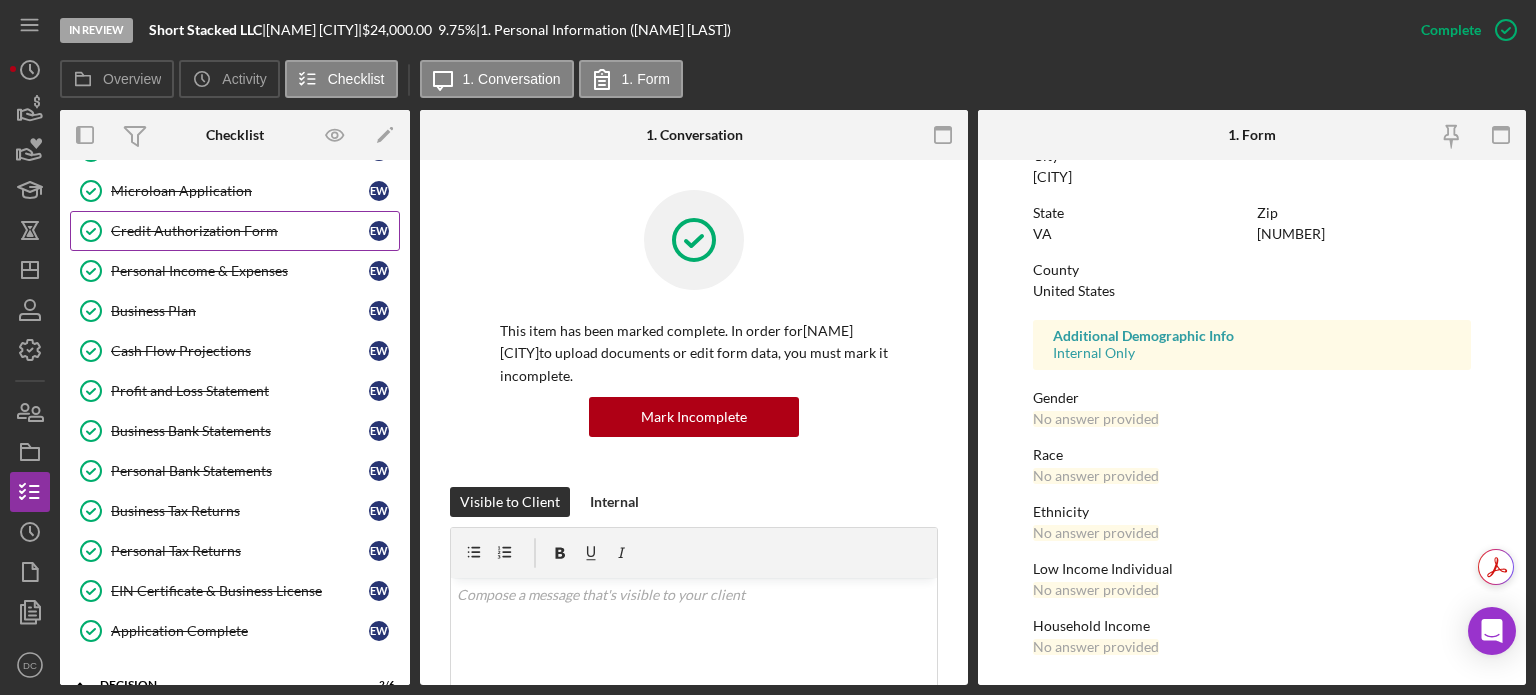 drag, startPoint x: 197, startPoint y: 235, endPoint x: 194, endPoint y: 215, distance: 20.22375 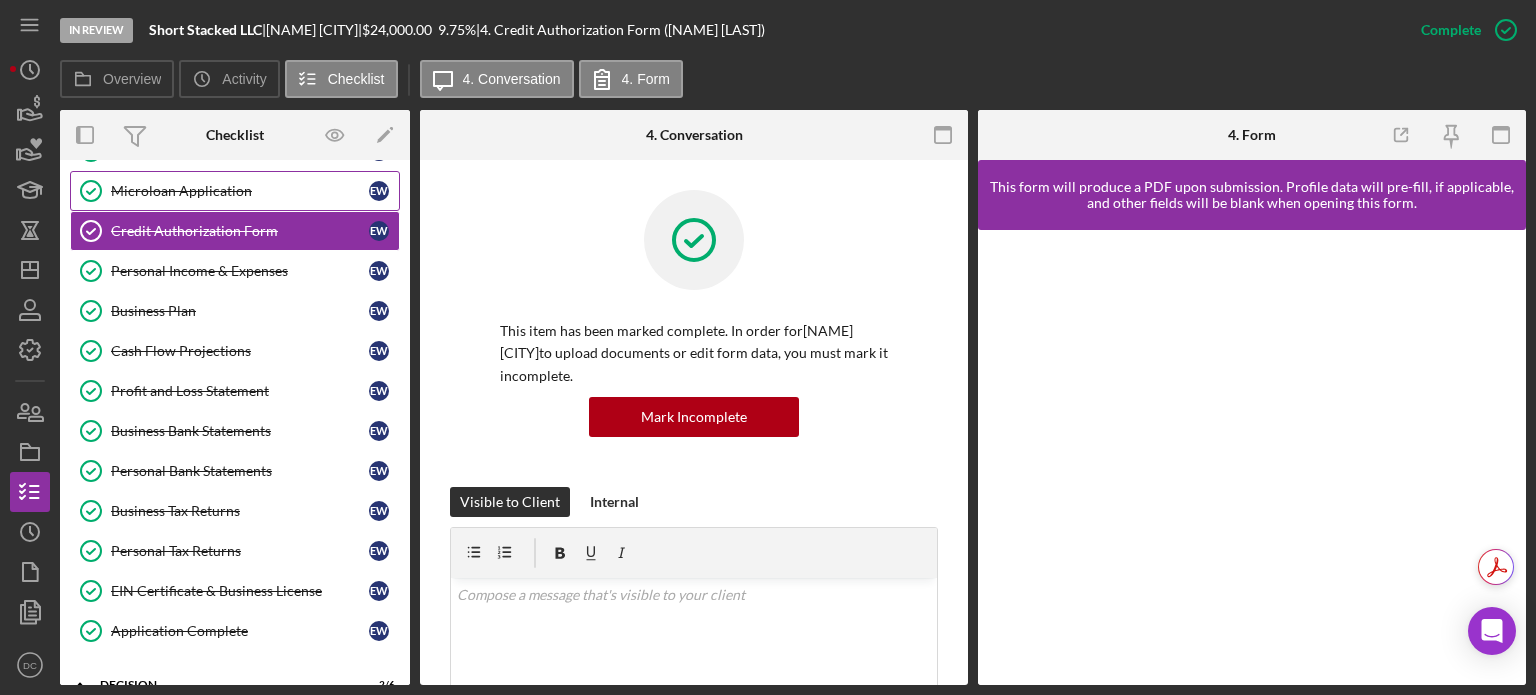 click on "Microloan Application Microloan Application [NAME] [LAST]" at bounding box center [235, 191] 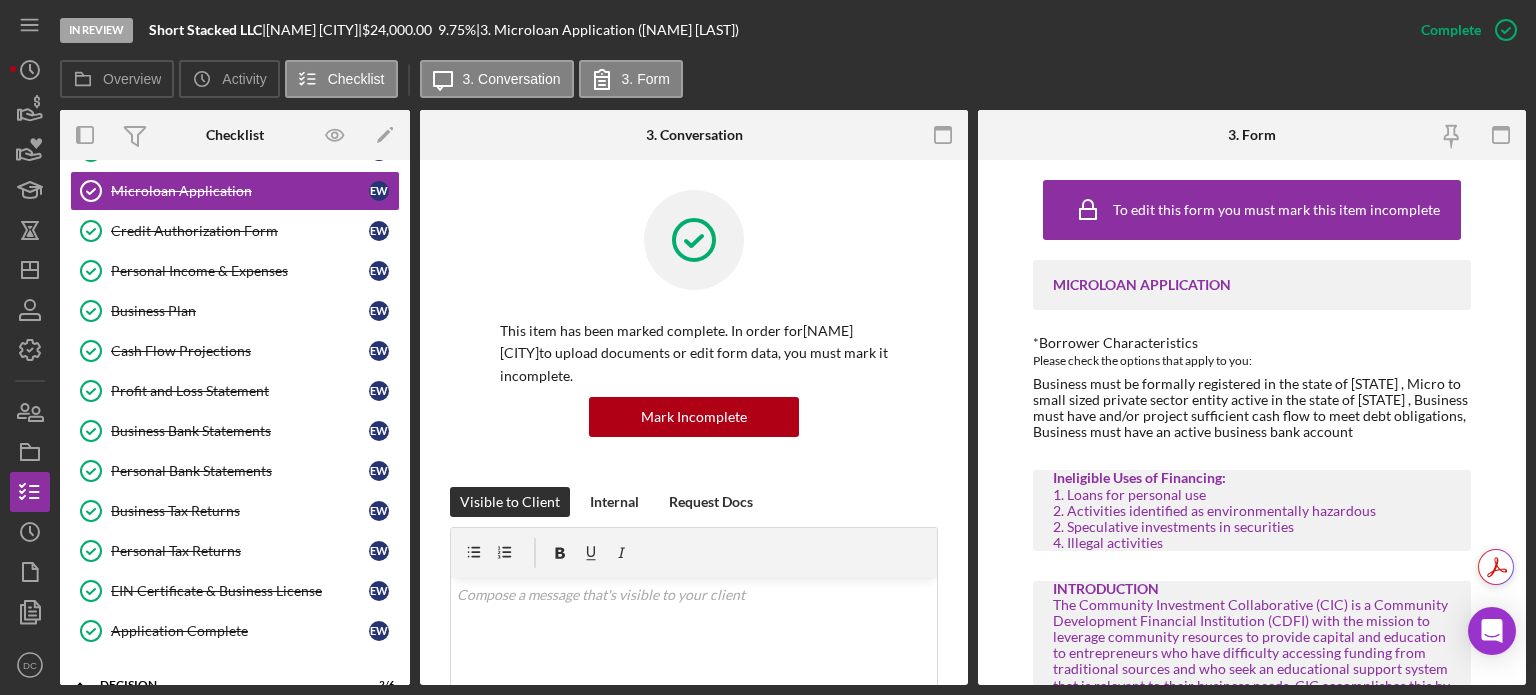 click on "To edit this form you must mark this item incomplete MICROLOAN APPLICATION *Borrower Characteristics Please check the options that apply to you:  Business must be formally registered in the state of [STATE] , Micro to small sized private sector entity active in the state of [STATE] , Business must have and/or project sufficient cash flow to meet debt obligations, Business must have an active business bank account  Ineligible Uses of Financing:  1. Loans for personal use
2. Activities identified as environmentally hazardous
2. Speculative investments in securities
4. Illegal activities INTRODUCTION Additional Personal Information  *How long have you lived at your current address? 3 years Prior Address Information  If you have lived at your current address for less than a1 year, please complete this section No answer provided *Do you own your current home or do you rent? Own If you rent, provide your landlord information Please provide your landlord's name, address, and telephone number: No answer provided" at bounding box center [1252, 422] 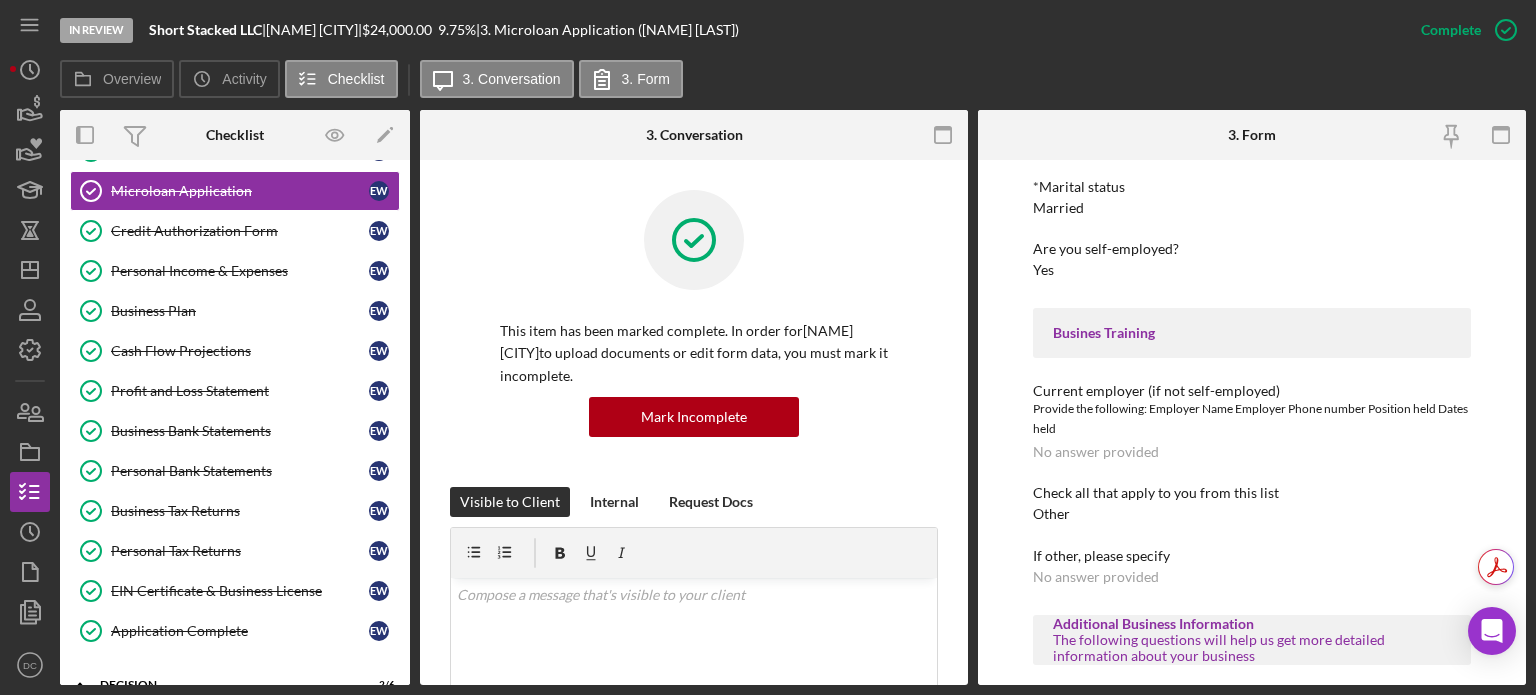 scroll, scrollTop: 1080, scrollLeft: 0, axis: vertical 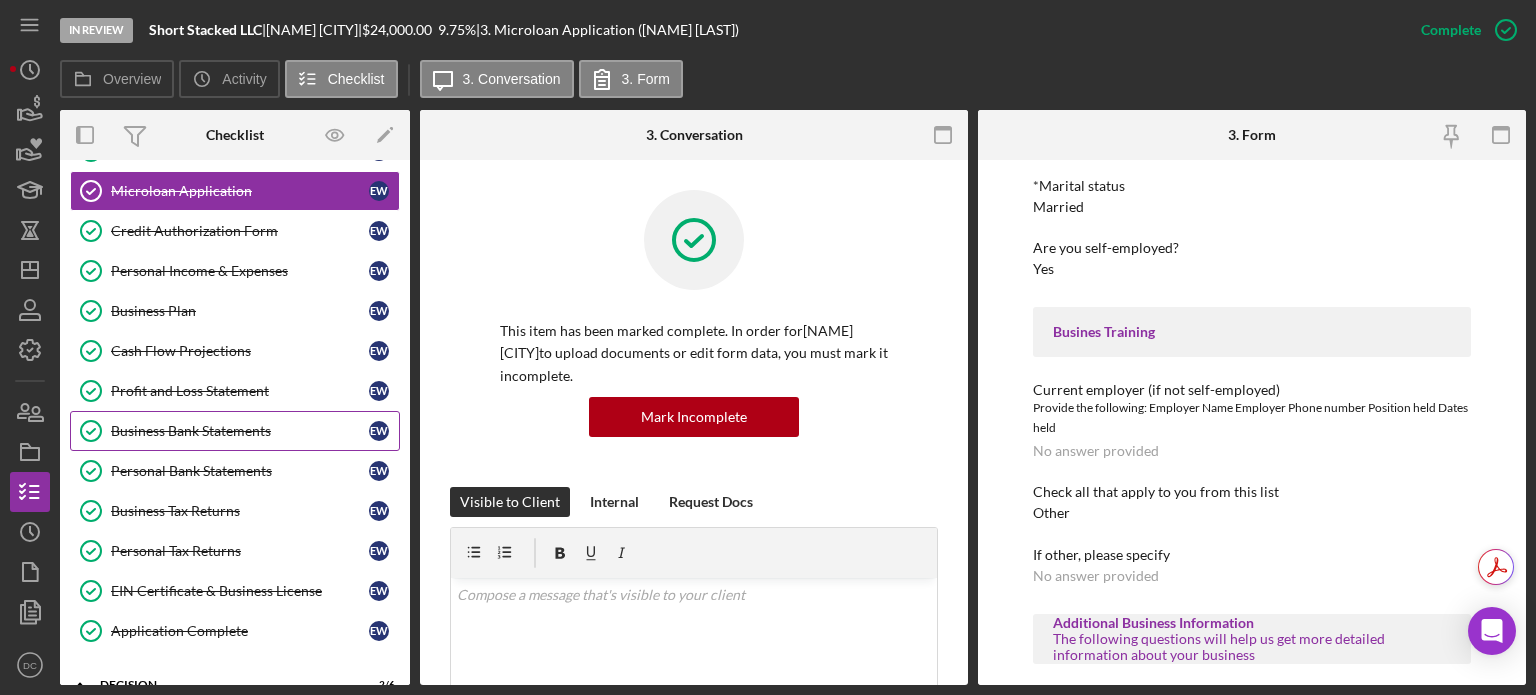 click on "Business Bank Statements" at bounding box center [240, 431] 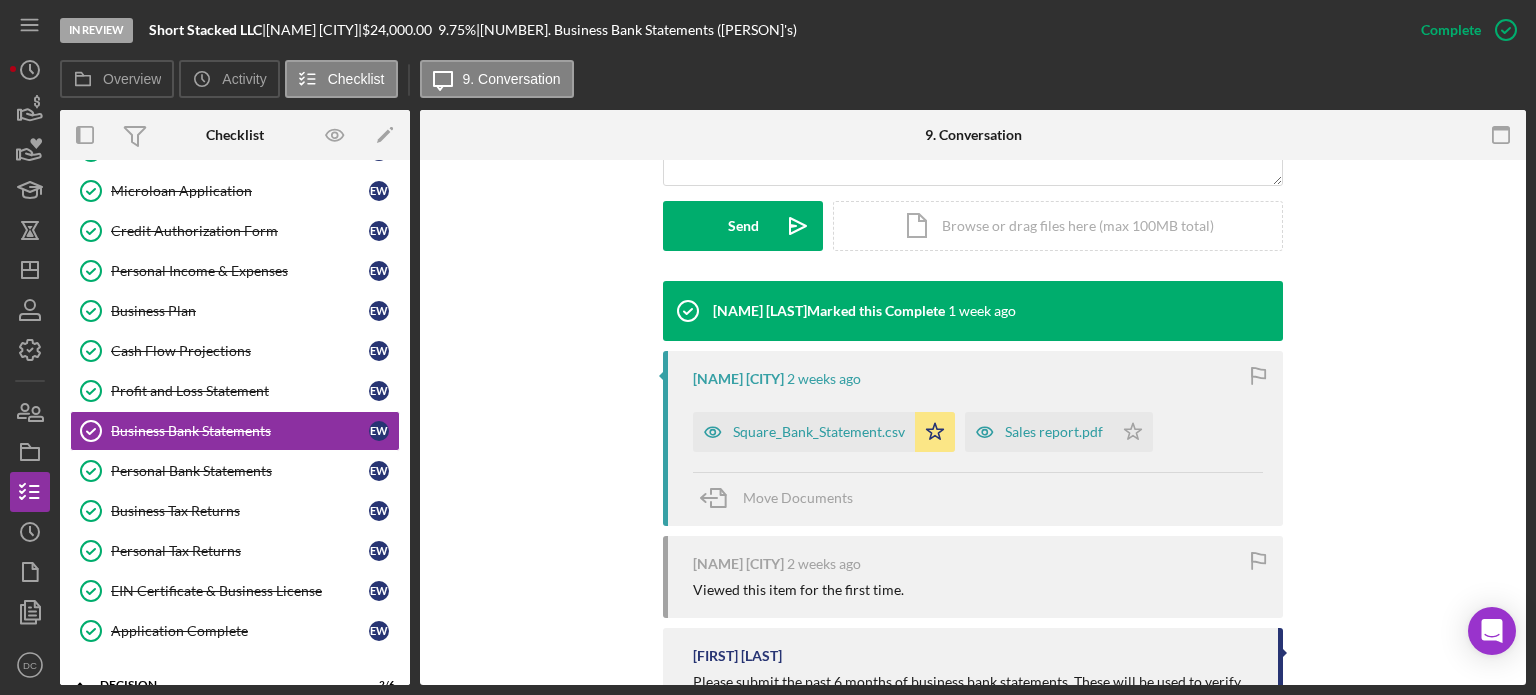 scroll, scrollTop: 538, scrollLeft: 0, axis: vertical 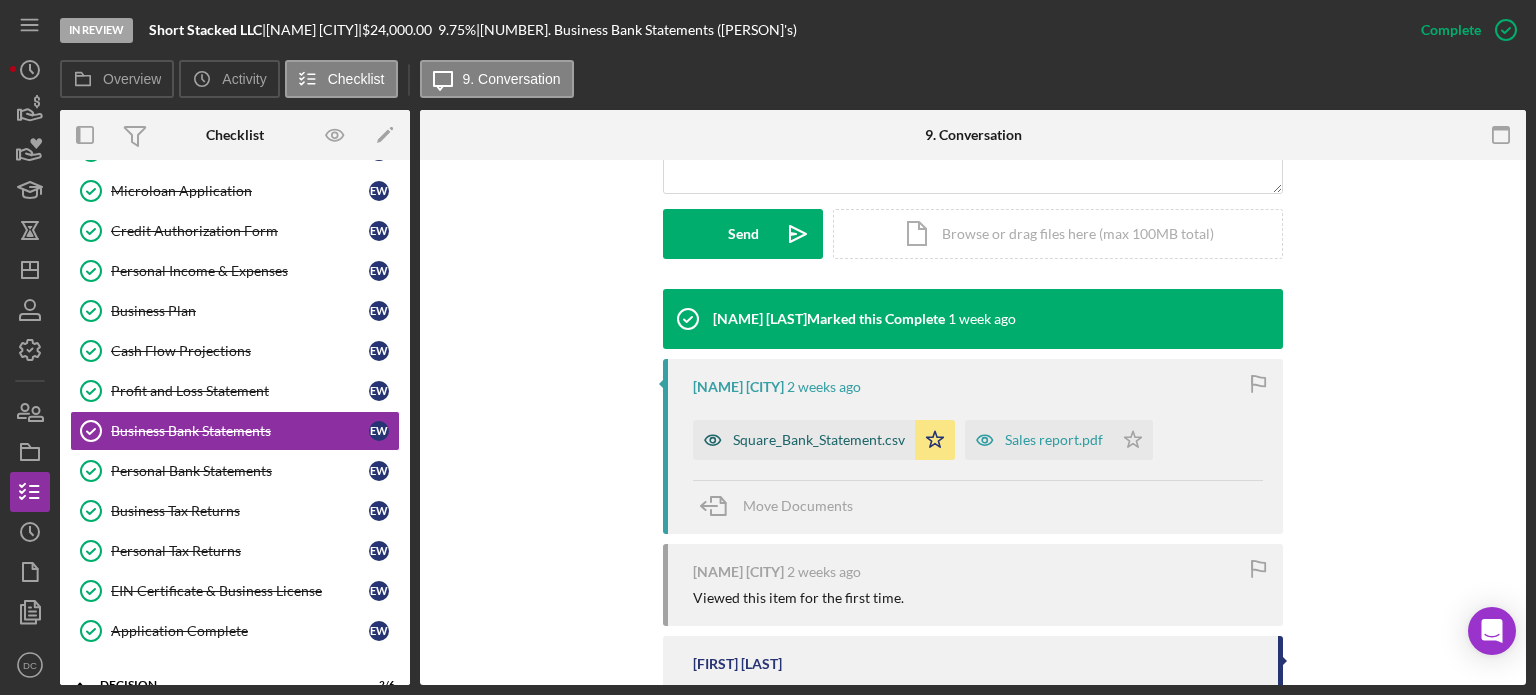 click on "Square_Bank_Statement.csv" at bounding box center [819, 440] 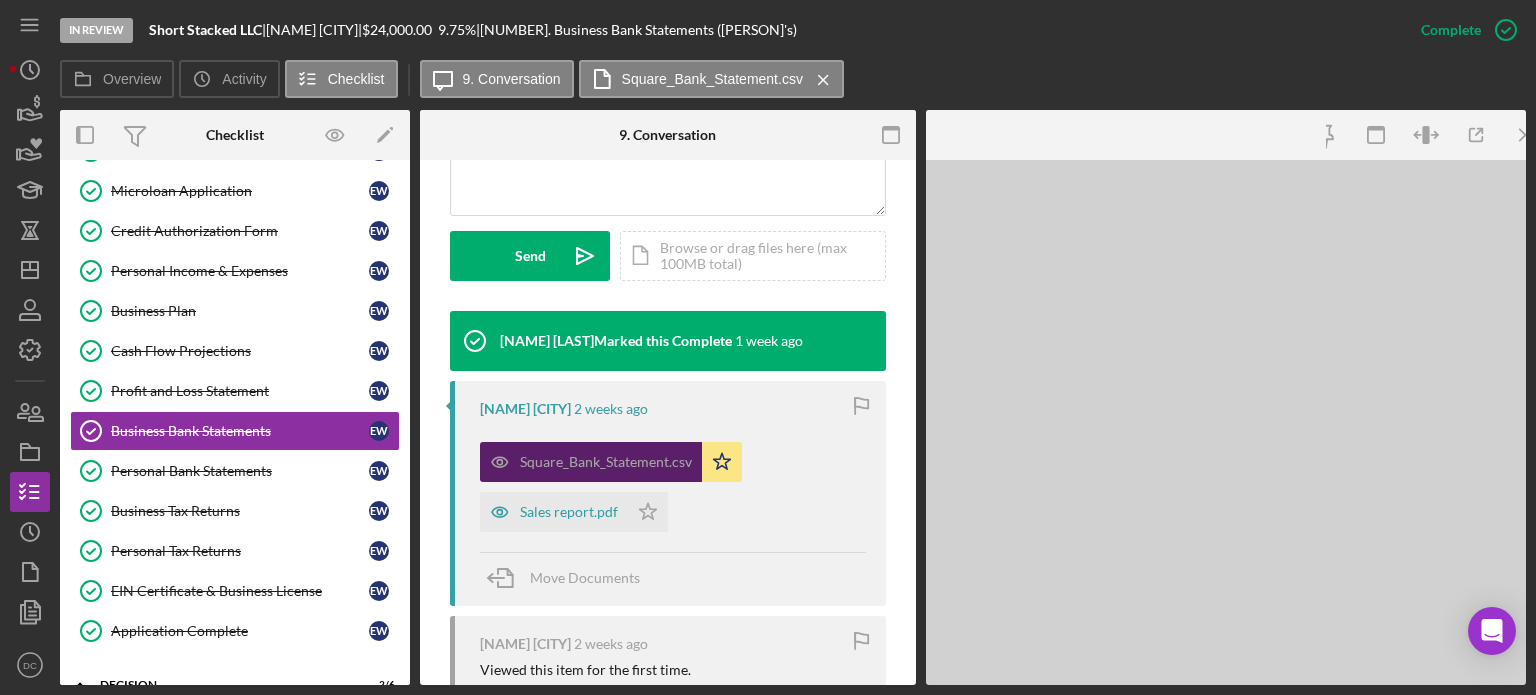 scroll, scrollTop: 560, scrollLeft: 0, axis: vertical 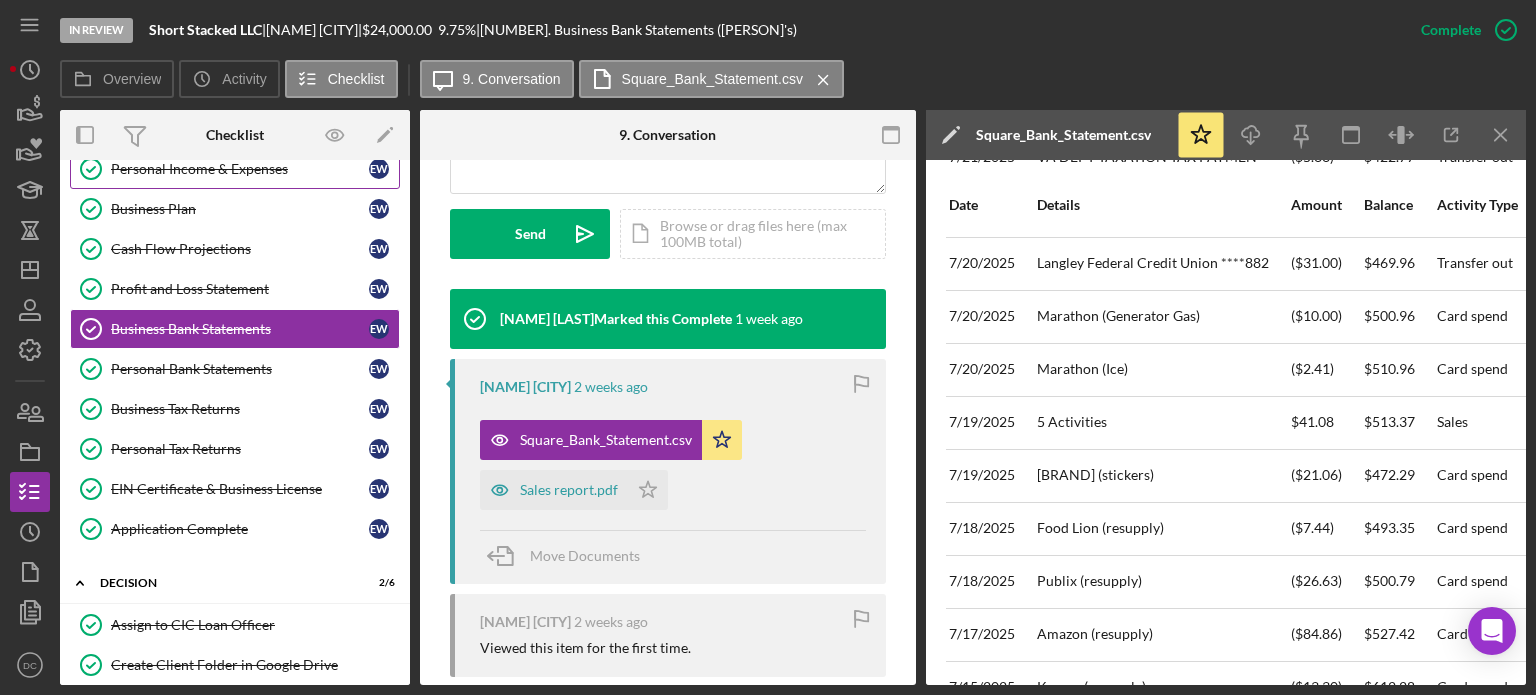 click on "Personal Income & Expenses" at bounding box center [240, 169] 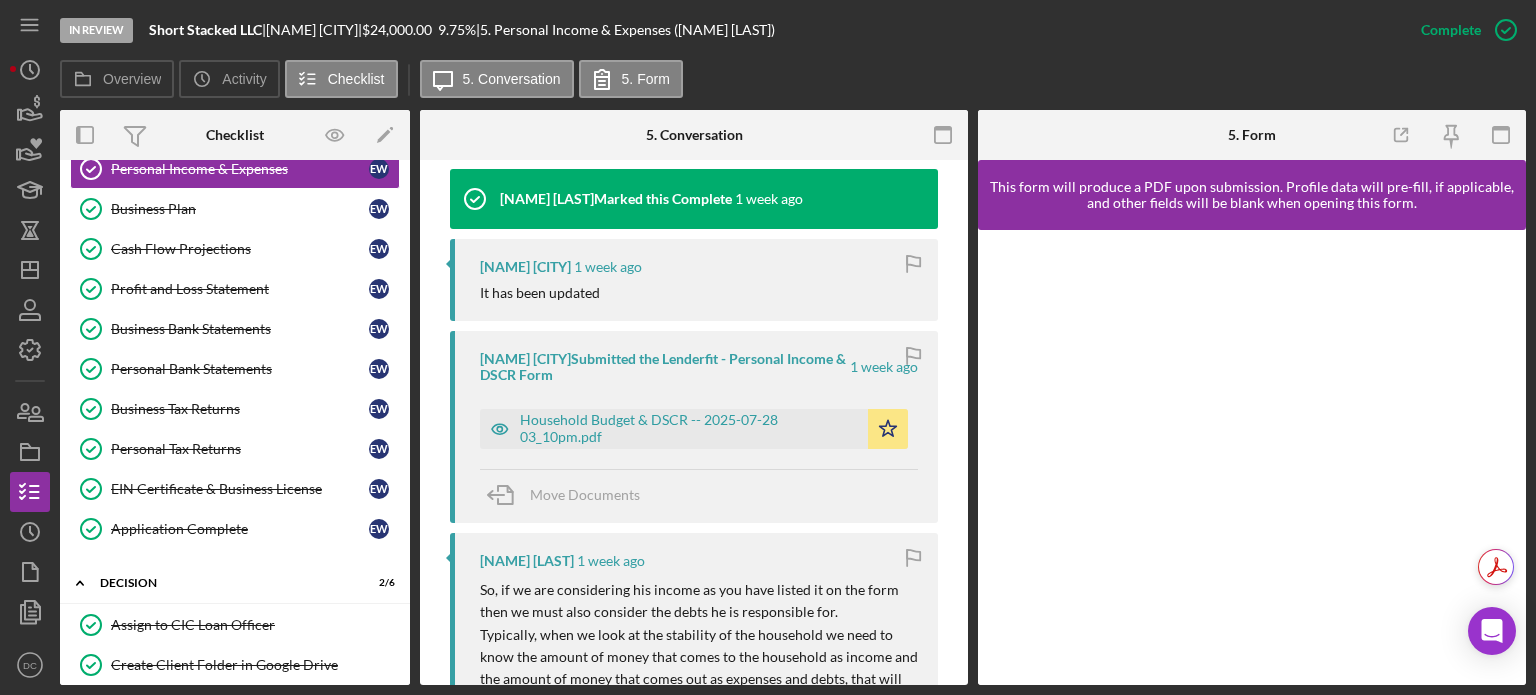 scroll, scrollTop: 674, scrollLeft: 0, axis: vertical 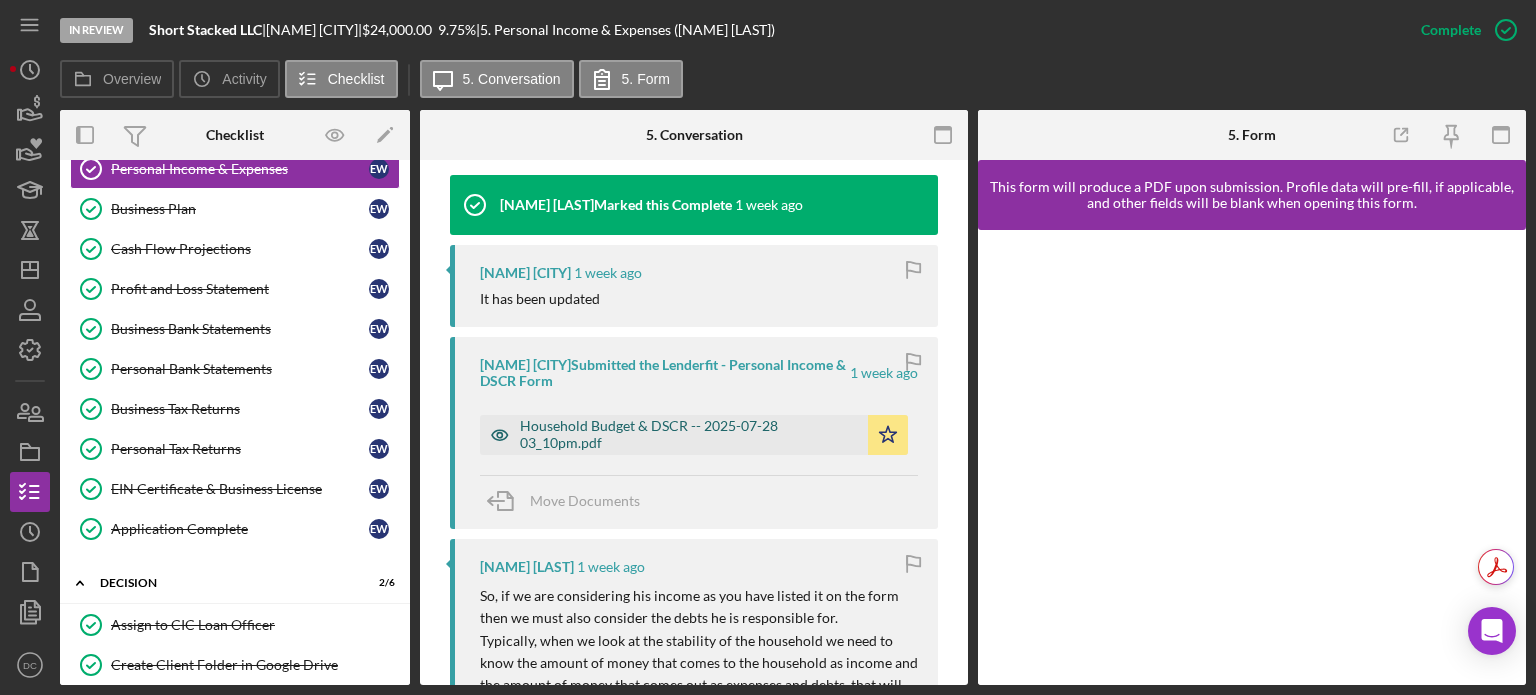 click on "Household Budget & DSCR -- 2025-07-28 03_10pm.pdf" at bounding box center [689, 434] 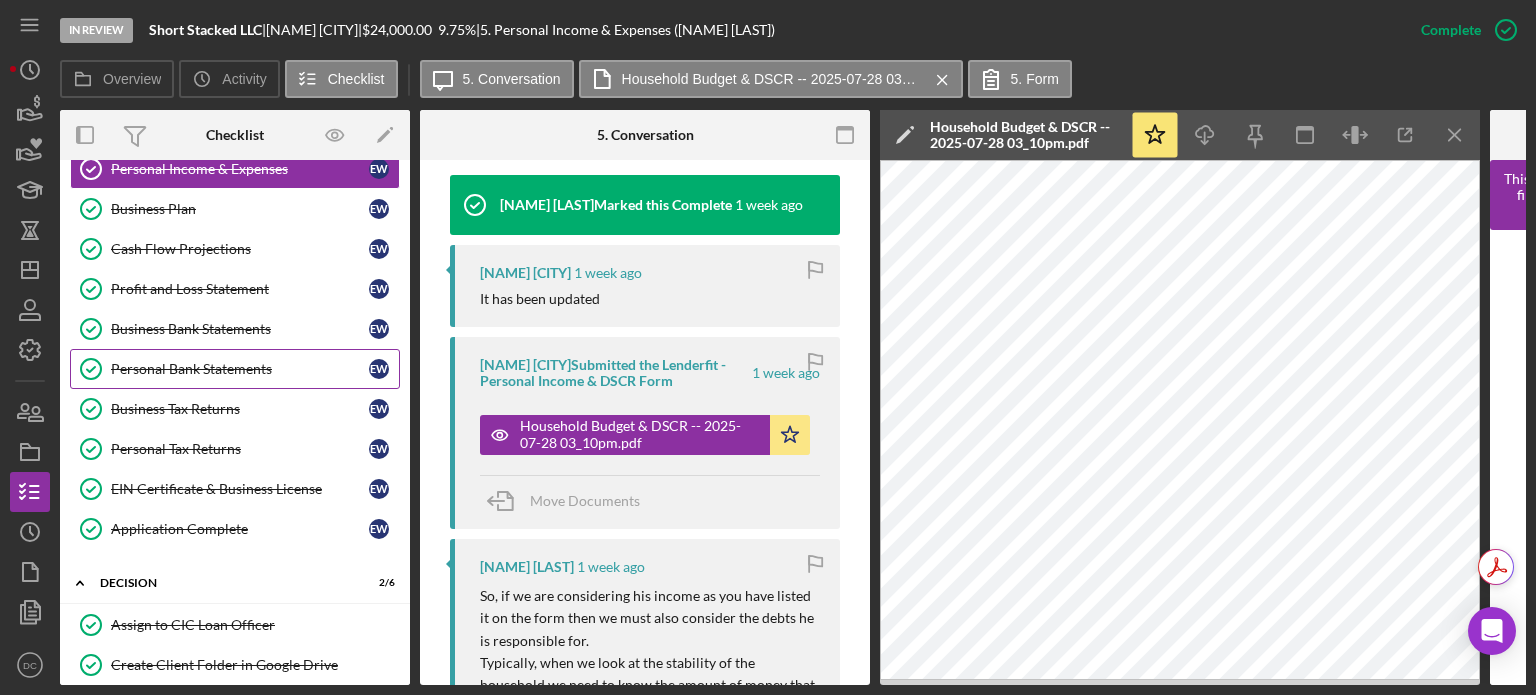 click on "Personal Bank Statements" at bounding box center [240, 369] 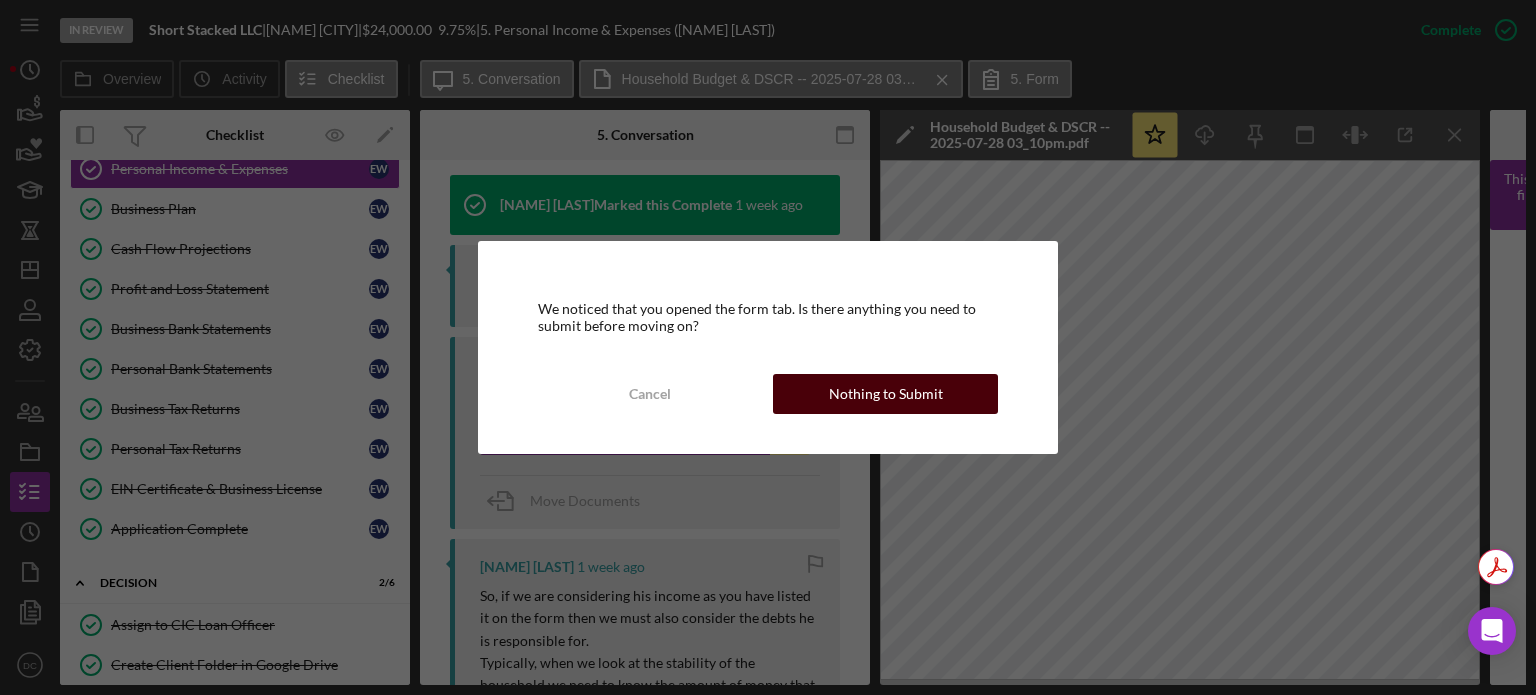 click on "Nothing to Submit" at bounding box center (886, 394) 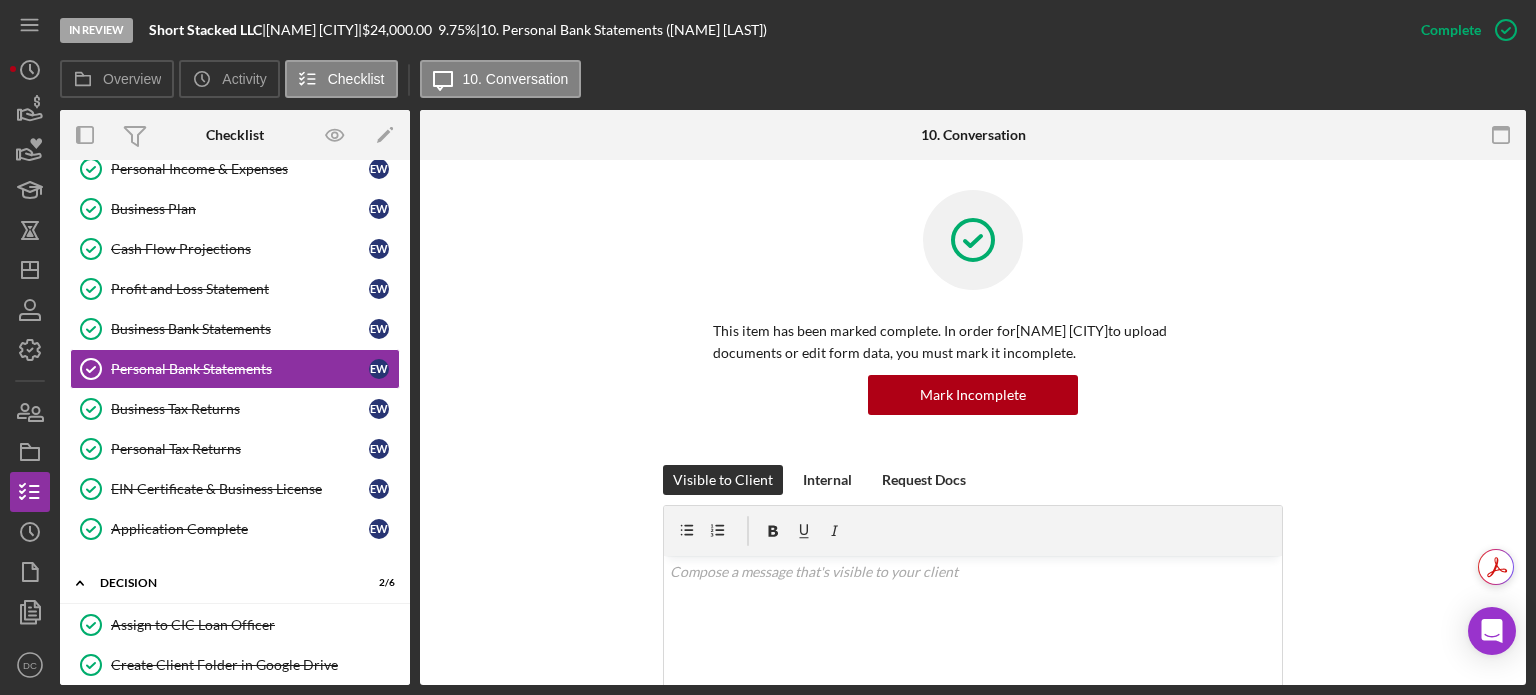 drag, startPoint x: 1528, startPoint y: 187, endPoint x: 1516, endPoint y: 240, distance: 54.34151 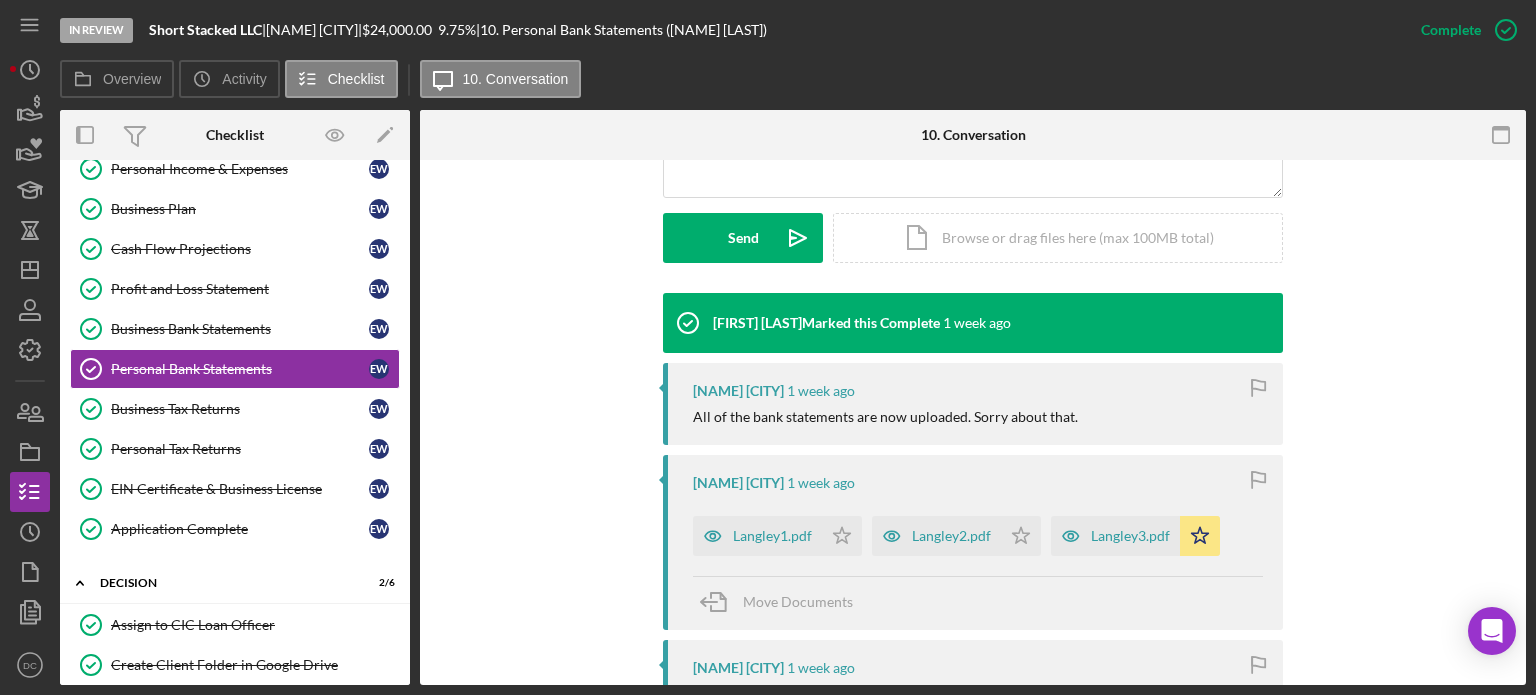 scroll, scrollTop: 547, scrollLeft: 0, axis: vertical 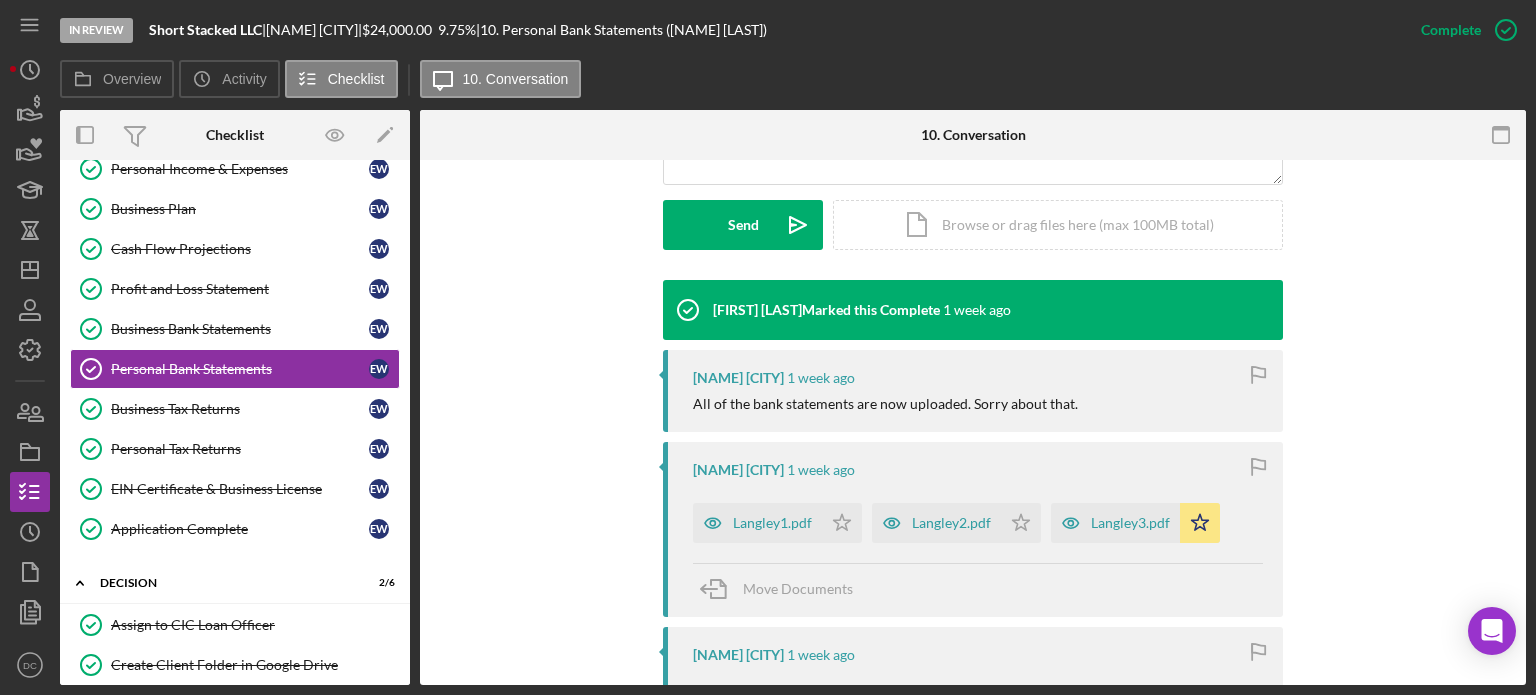 drag, startPoint x: 1526, startPoint y: 342, endPoint x: 1504, endPoint y: 427, distance: 87.80091 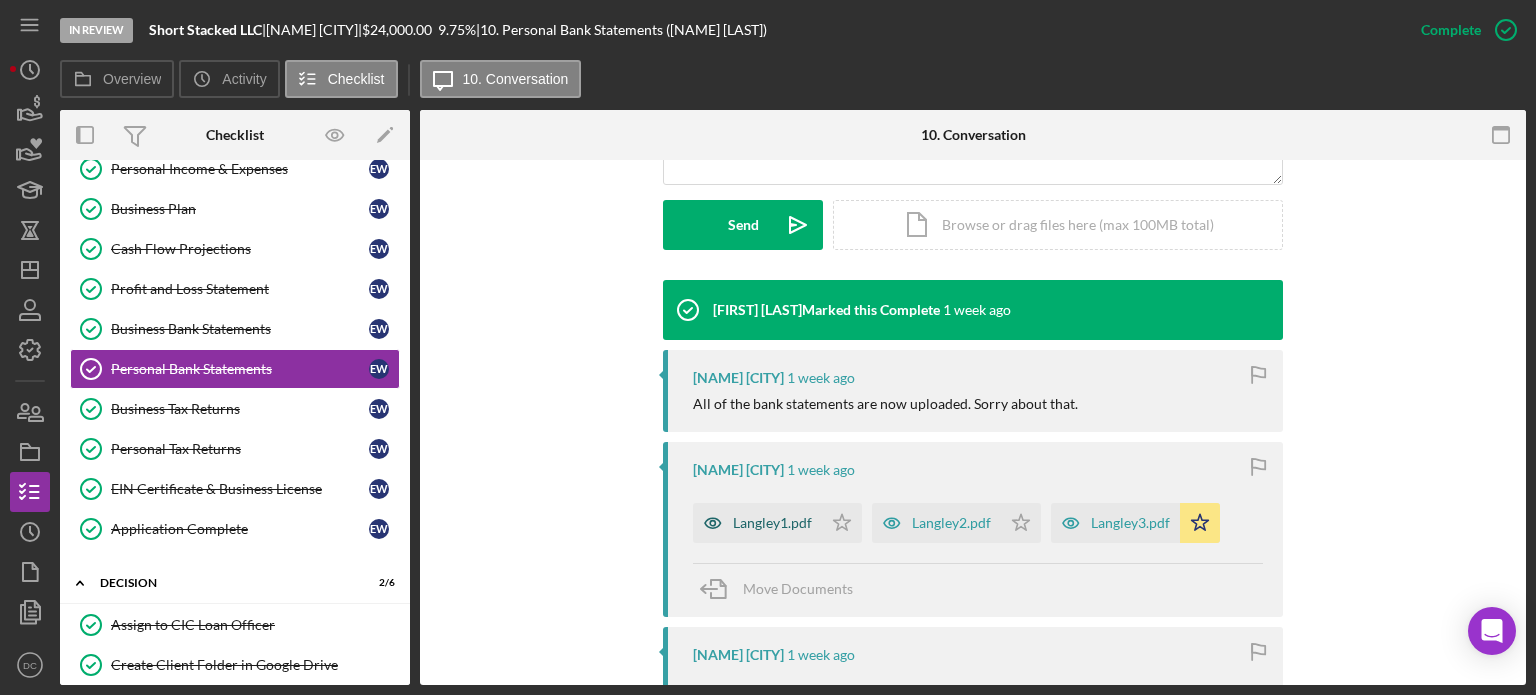 click on "Langley1.pdf" at bounding box center [772, 523] 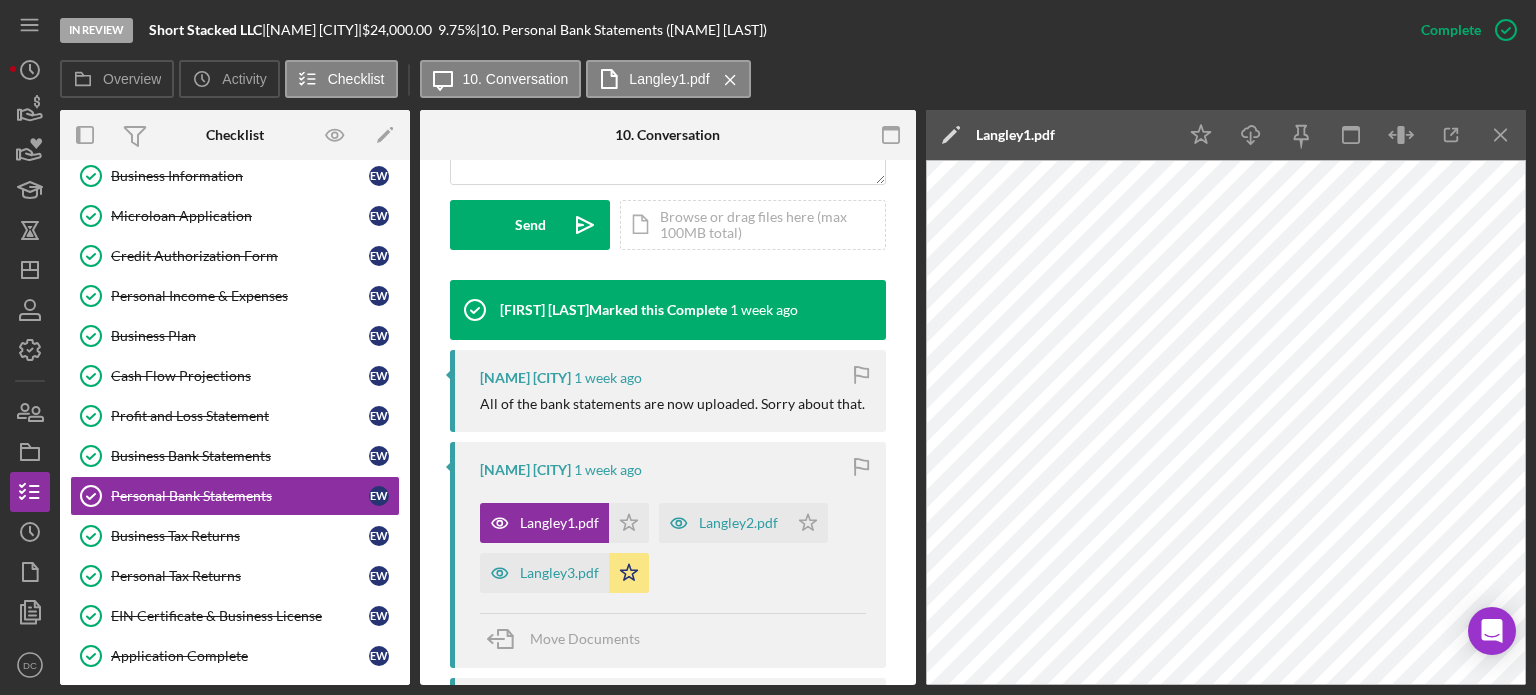 scroll, scrollTop: 88, scrollLeft: 0, axis: vertical 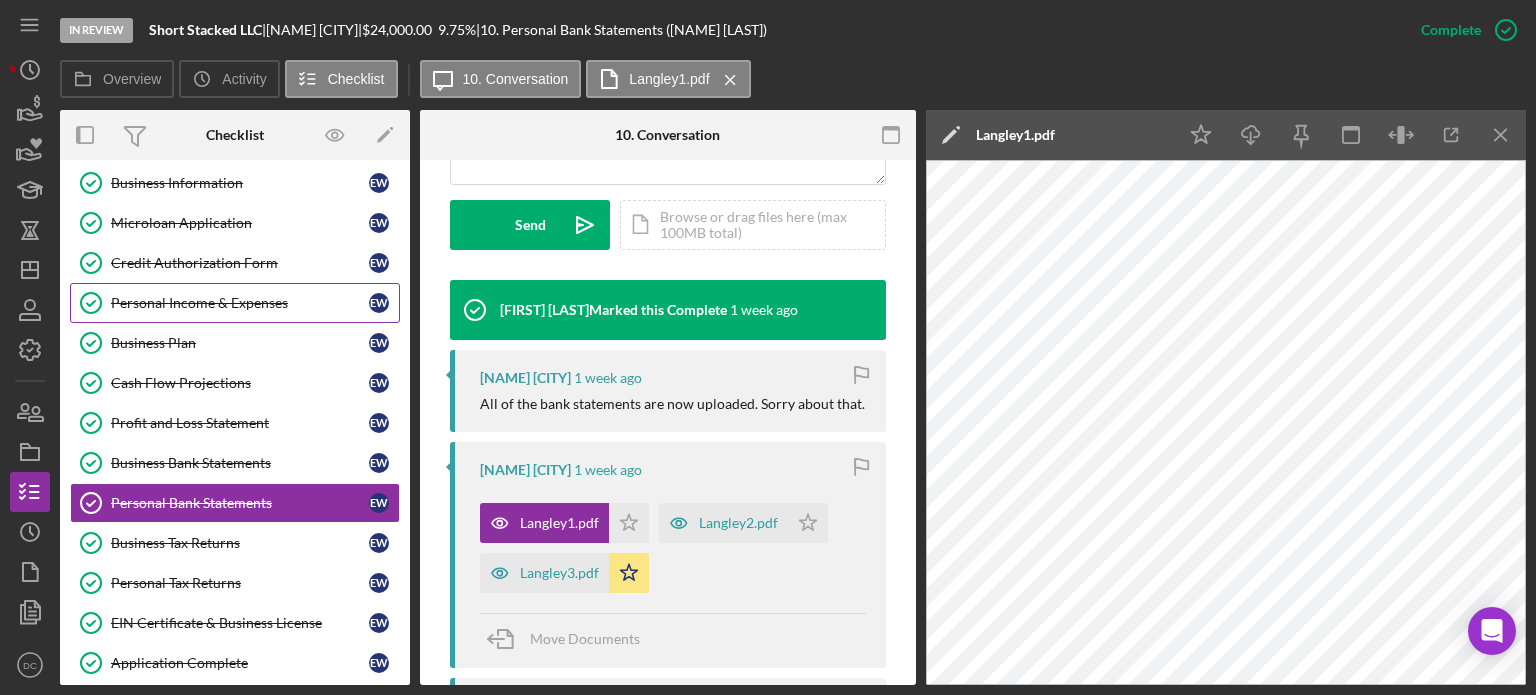 click on "Personal Income & Expenses" at bounding box center (240, 303) 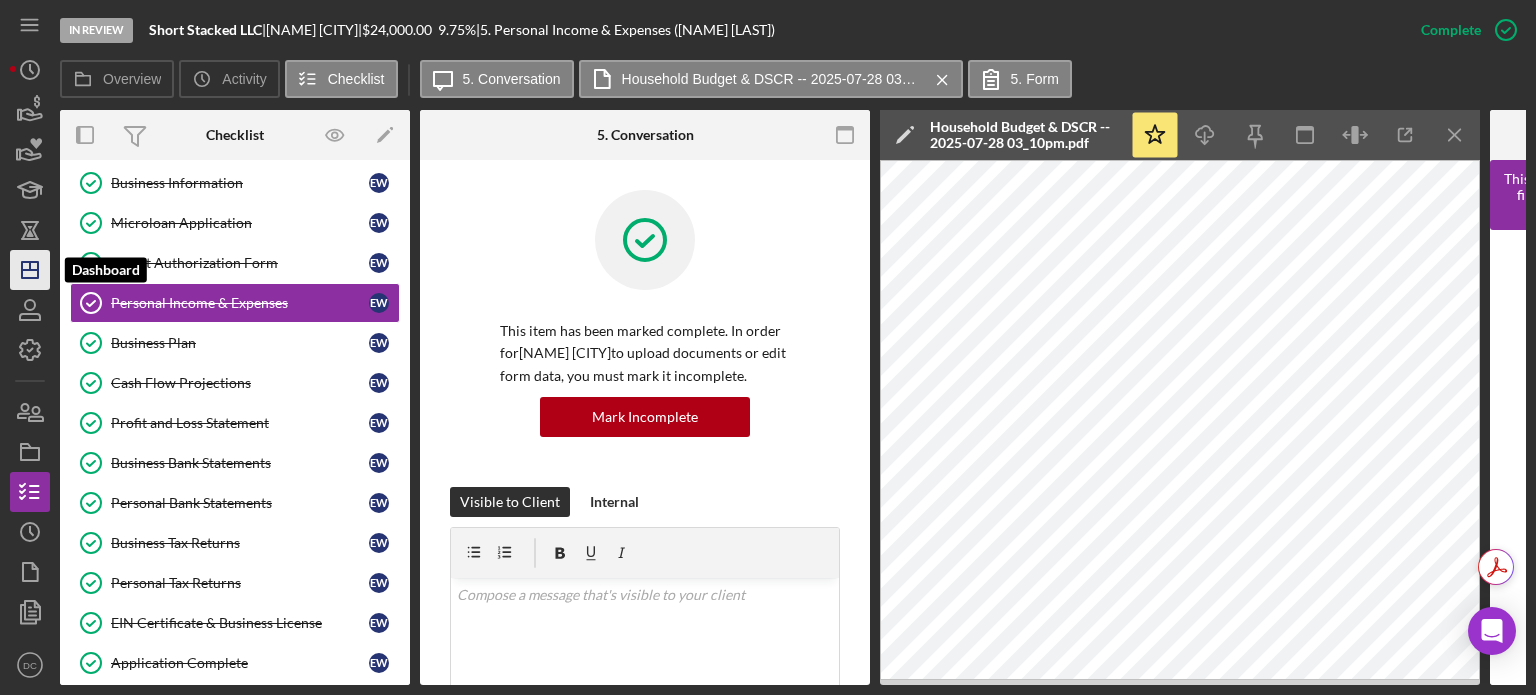 click on "Icon/Dashboard" 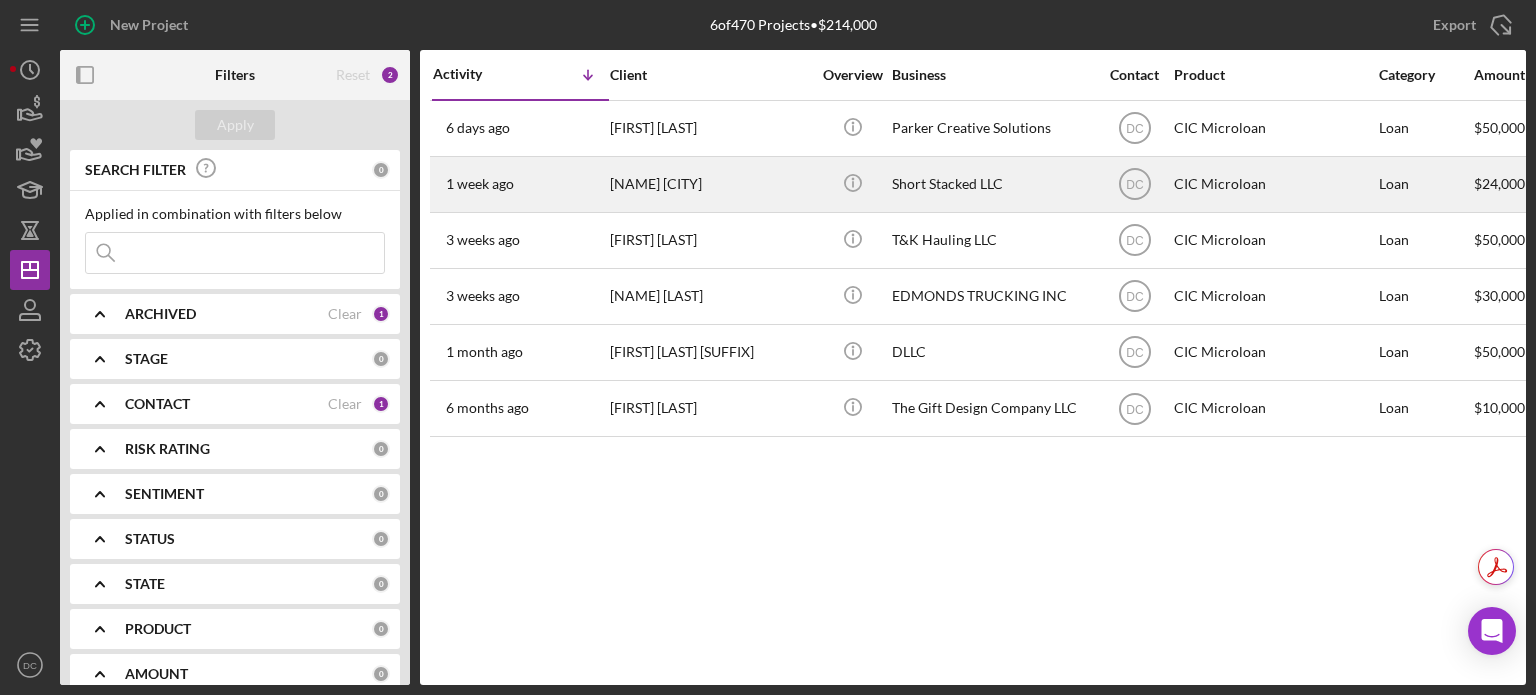 click on "1 week ago" at bounding box center [480, 184] 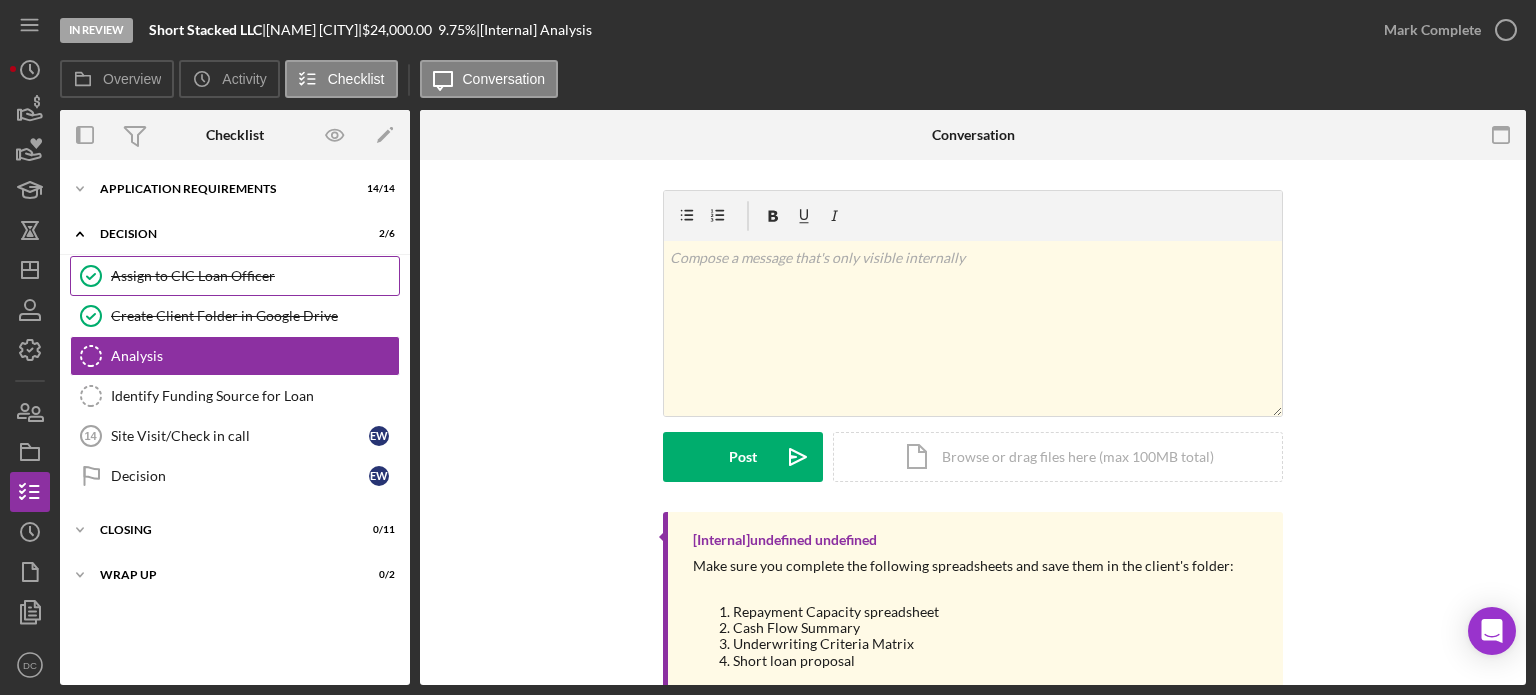 click on "Assign to CIC Loan Officer" at bounding box center [255, 276] 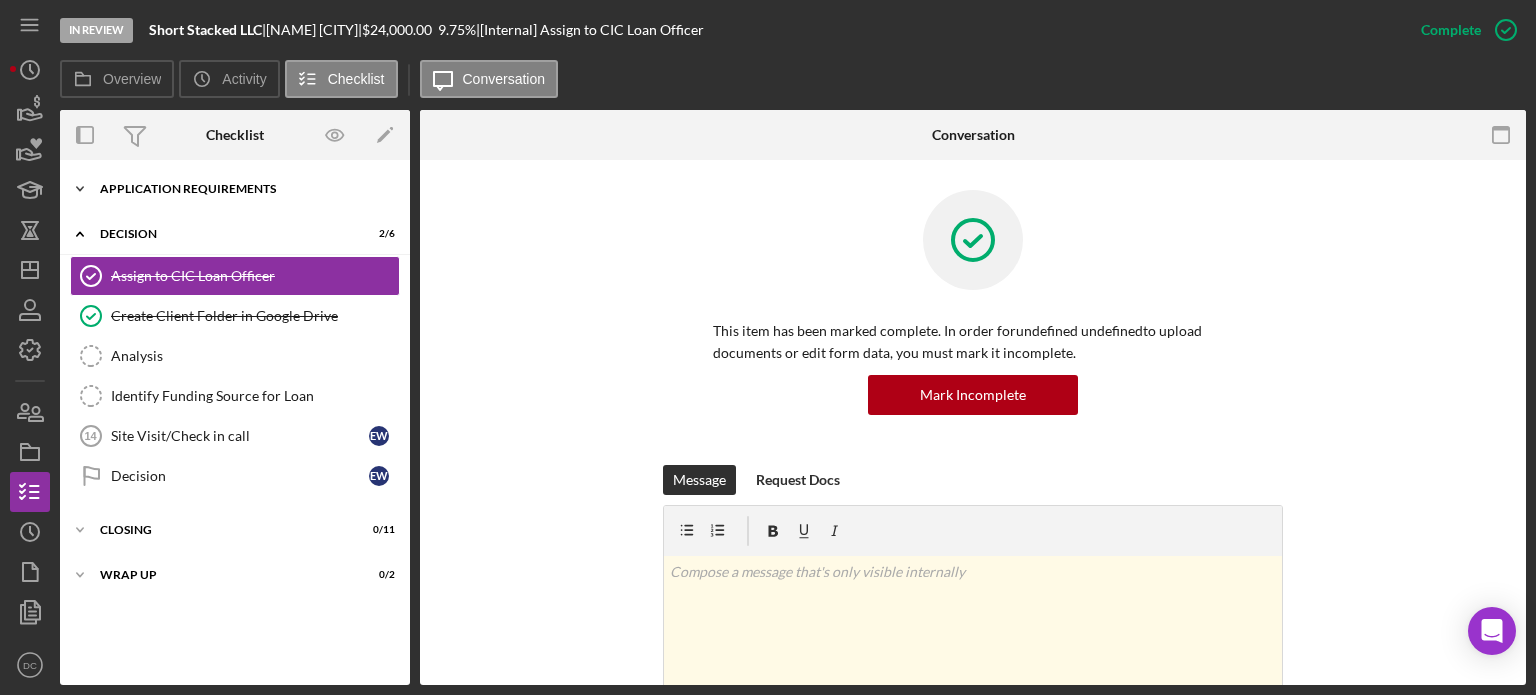click on "APPLICATION REQUIREMENTS" at bounding box center [242, 189] 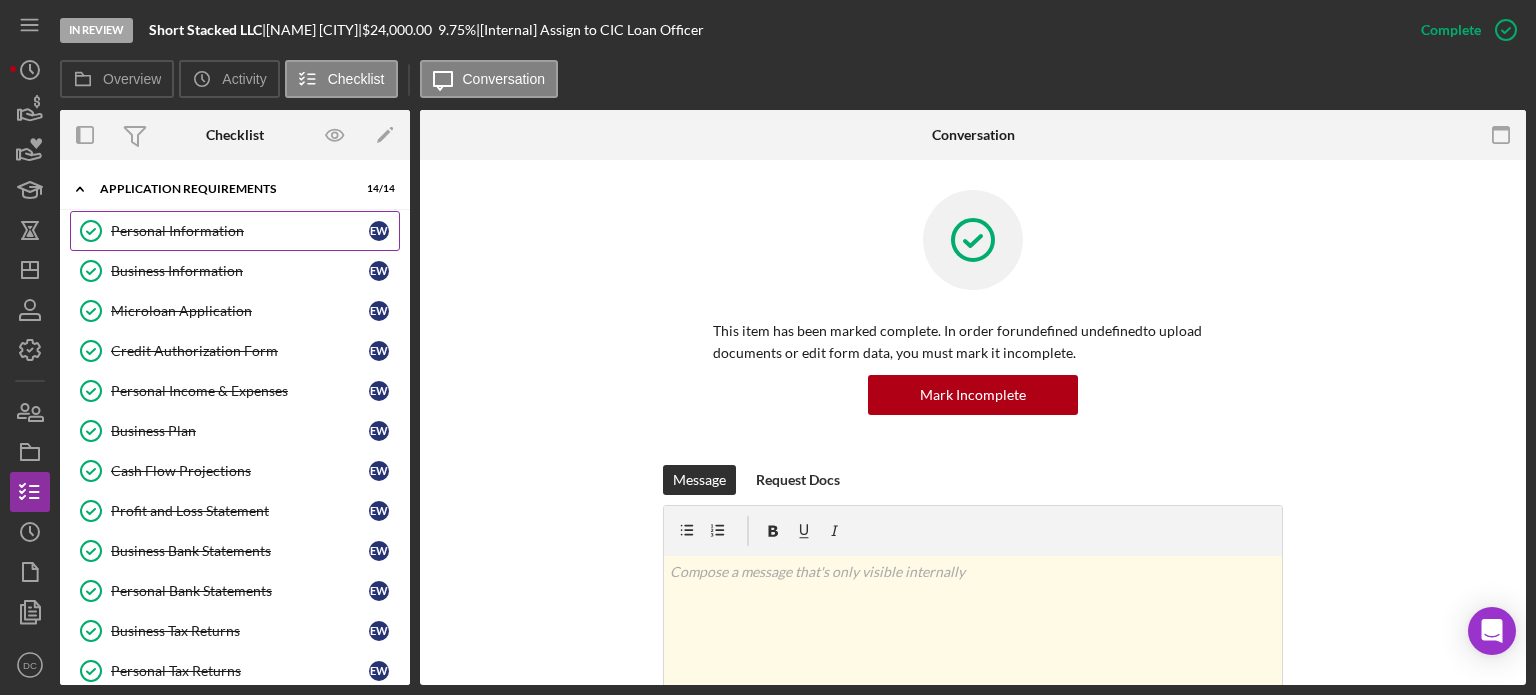 click on "Personal Information" at bounding box center [240, 231] 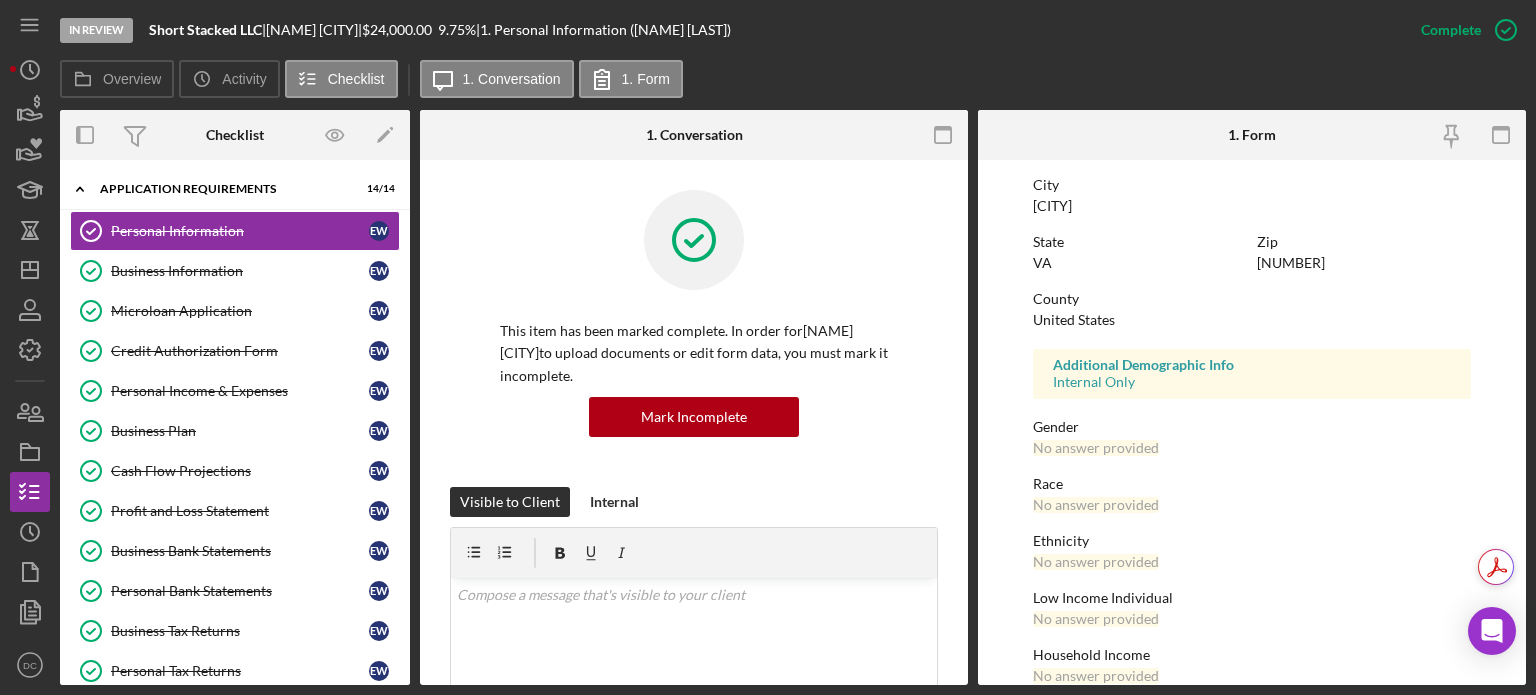 scroll, scrollTop: 408, scrollLeft: 0, axis: vertical 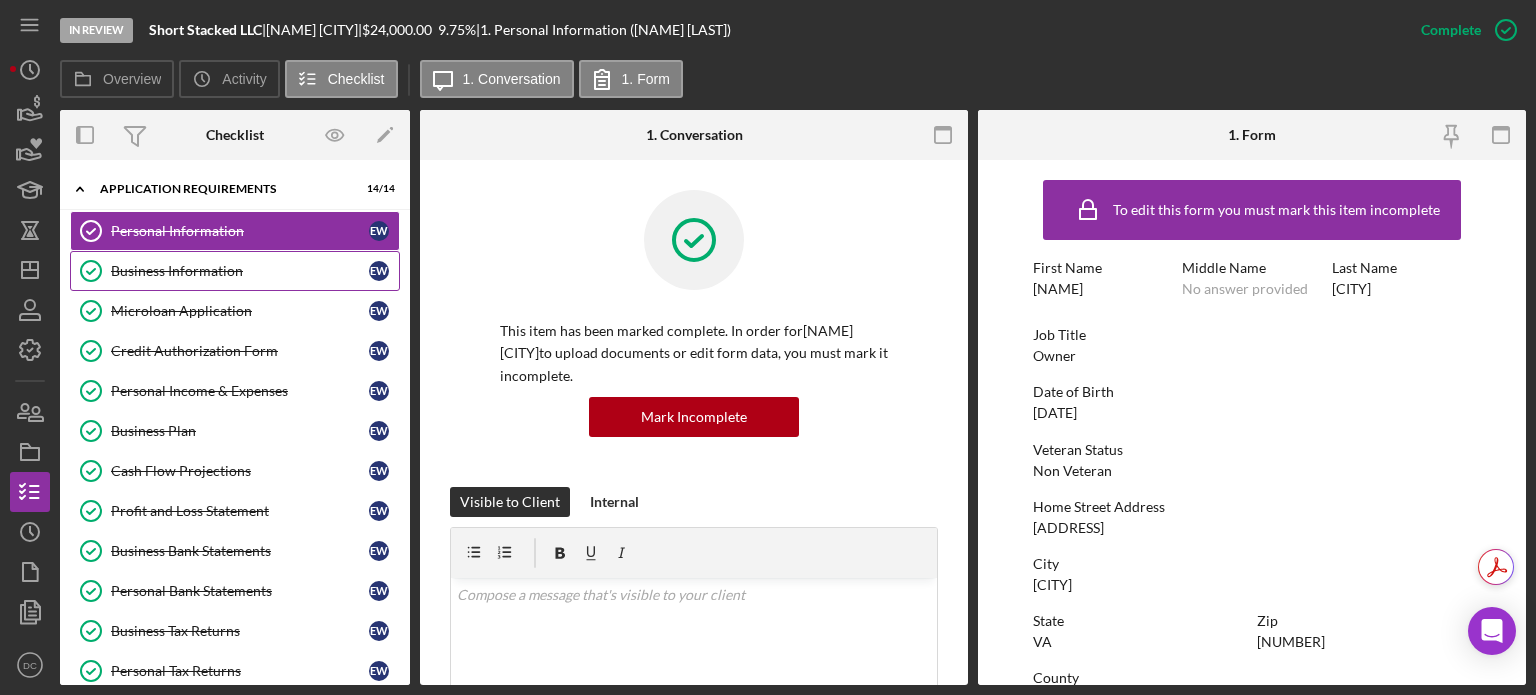 click on "Business Information Business Information [PERSON]" at bounding box center (235, 271) 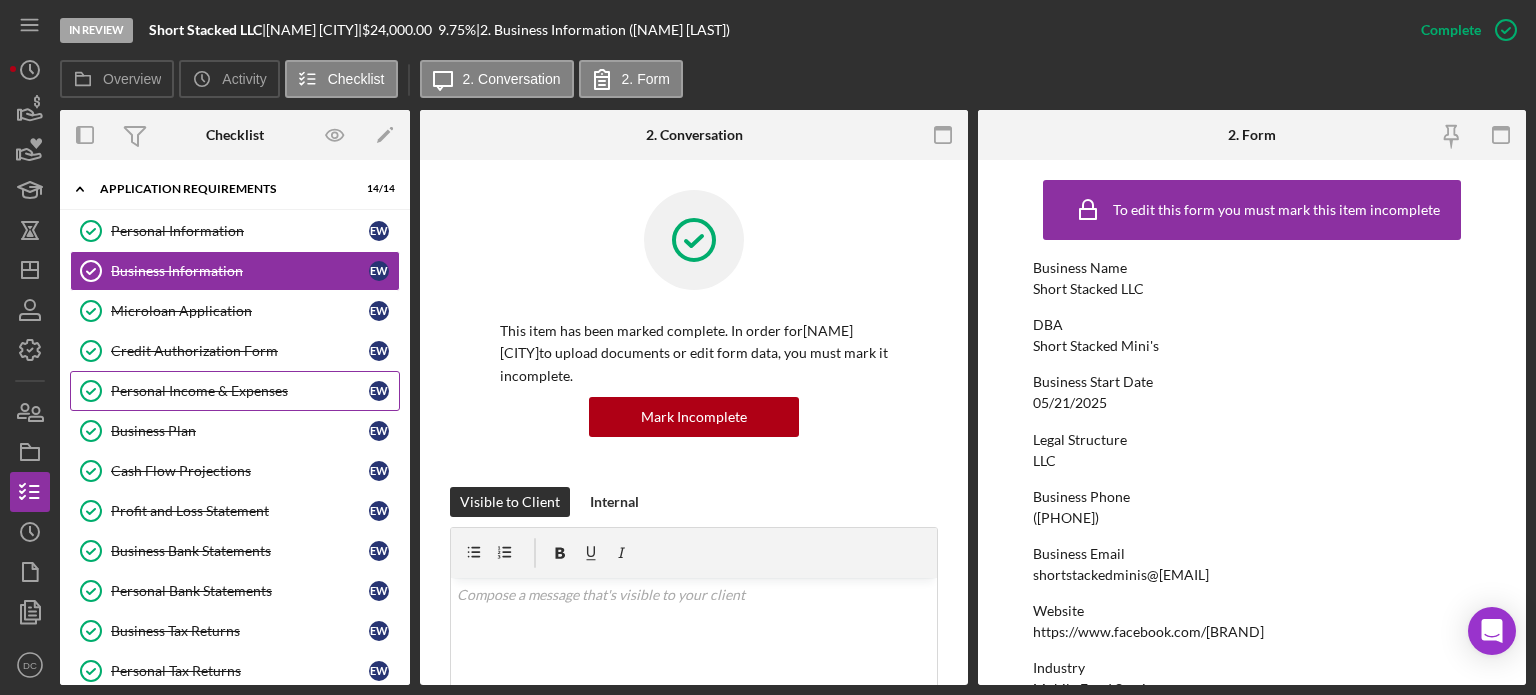 click on "Personal Income & Expenses" at bounding box center [240, 391] 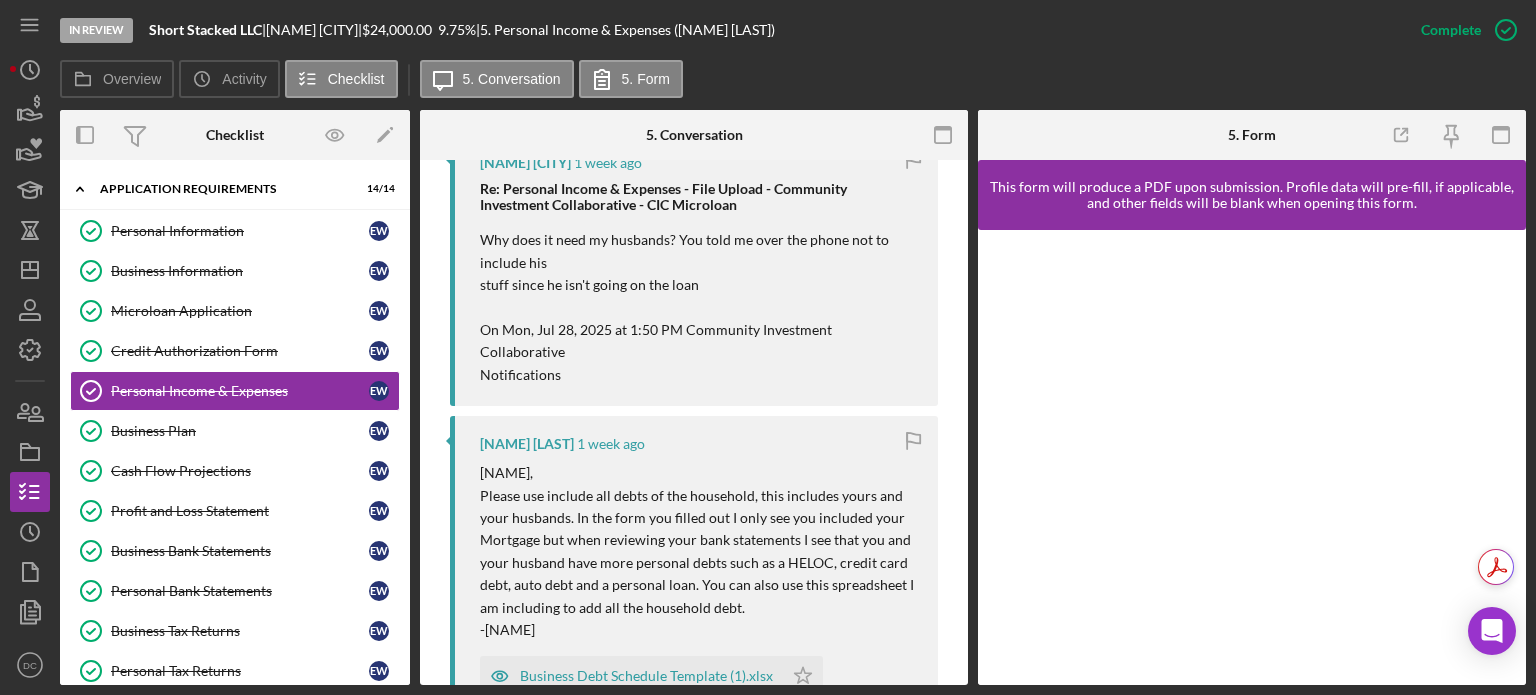 scroll, scrollTop: 1421, scrollLeft: 0, axis: vertical 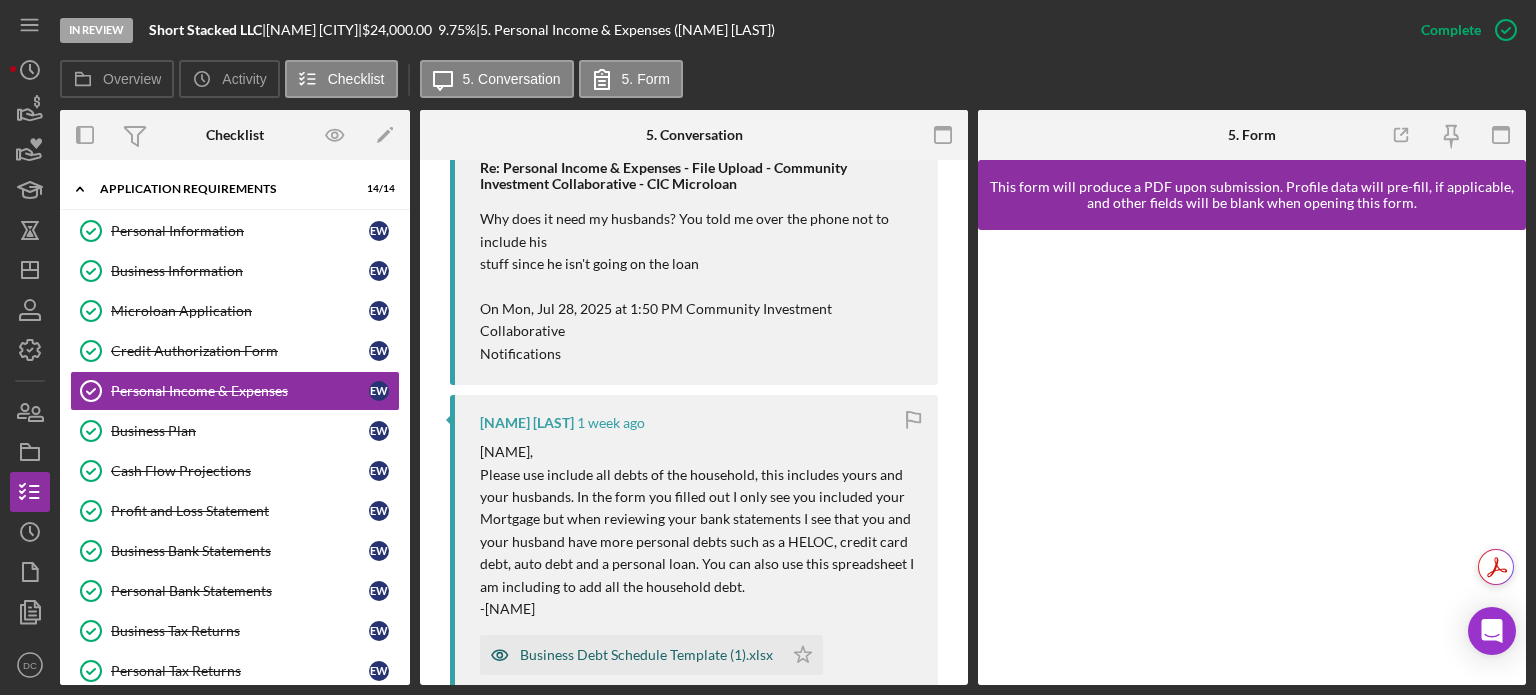 click on "Business Debt Schedule Template (1).xlsx" at bounding box center [631, 655] 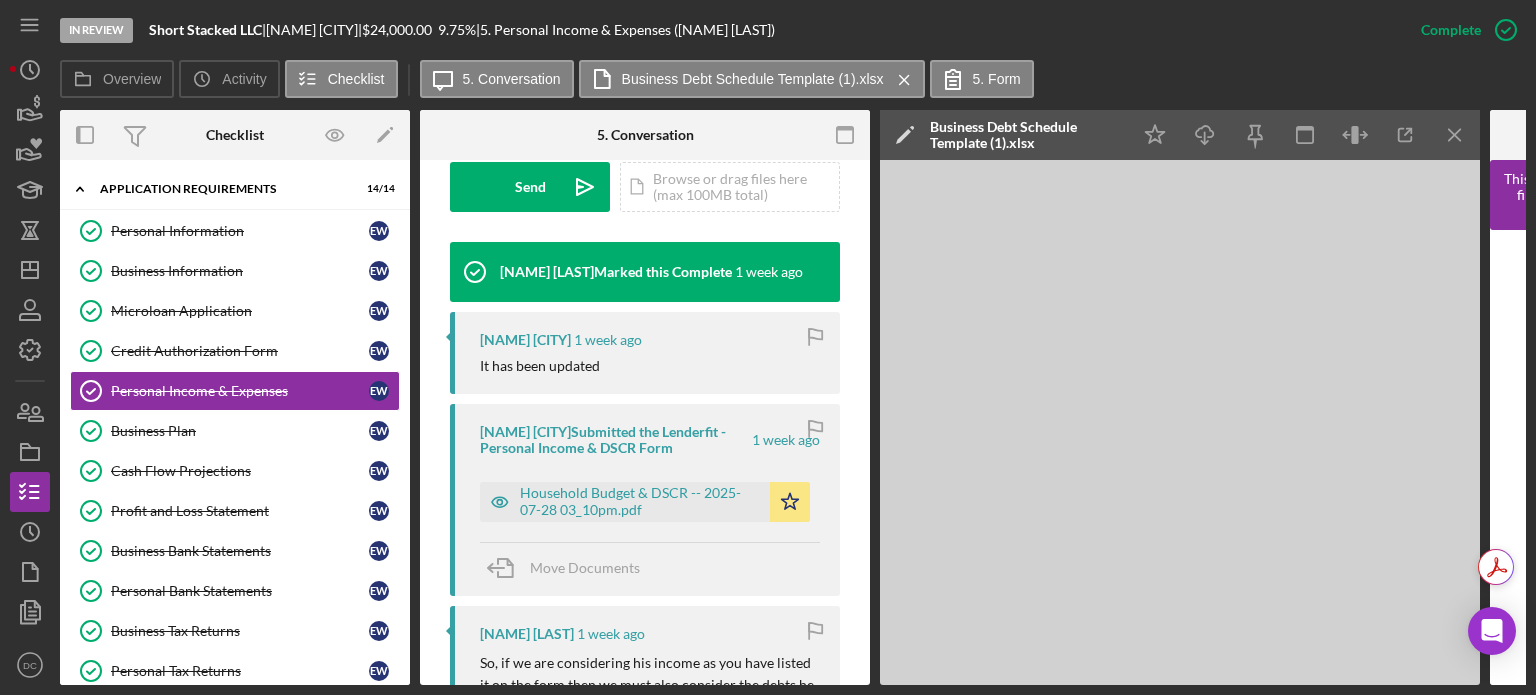 scroll, scrollTop: 601, scrollLeft: 0, axis: vertical 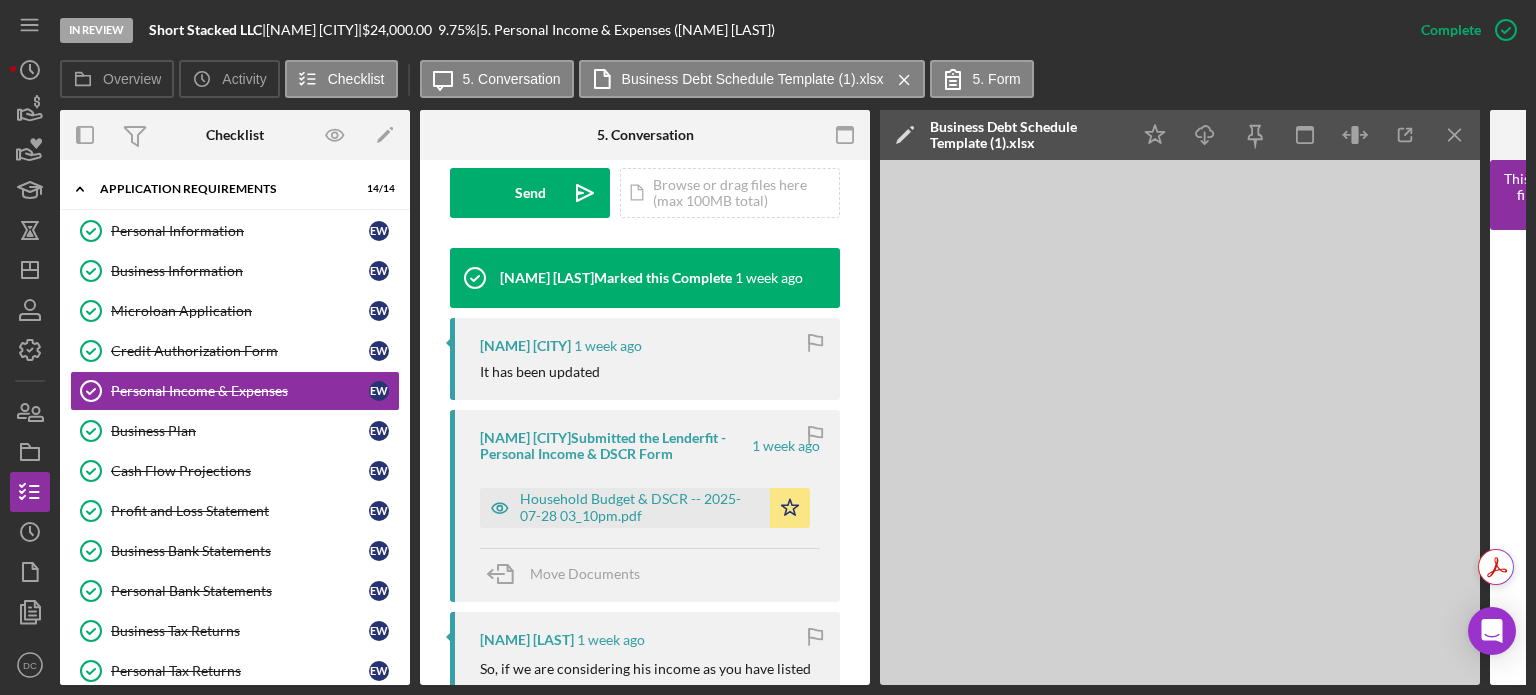 click on "This item has been marked complete. In order for  [PERSON]  to upload documents or edit form data, you must mark it incomplete. Mark Incomplete Visible to Client Internal v Color teal Color pink Remove color Add row above Add row below Add column before Add column after Merge cells Split cells Remove column Remove row Remove table Send Icon/icon-invite-send Icon/Document Browse or drag files here (max 100MB total) Tap to choose files or take a photo Cancel Send Icon/icon-invite-send Icon/Message Comment [PERSON]  Marked this Complete    [TIME] ago [PERSON]   [TIME] ago It has been updated  [PERSON]  Submitted the Lenderfit - Personal Income & DSCR Form   [TIME] ago Household Budget & DSCR -- [DATE] [TIME].pdf Icon/Star Move Documents [PERSON]   [TIME] ago So, if we are considering his income as you have listed it on the form then we must also consider the debts he is responsible for.  -[PERSON] [PERSON]   [TIME] ago [PERSON]   [TIME] ago" at bounding box center [645, 1370] 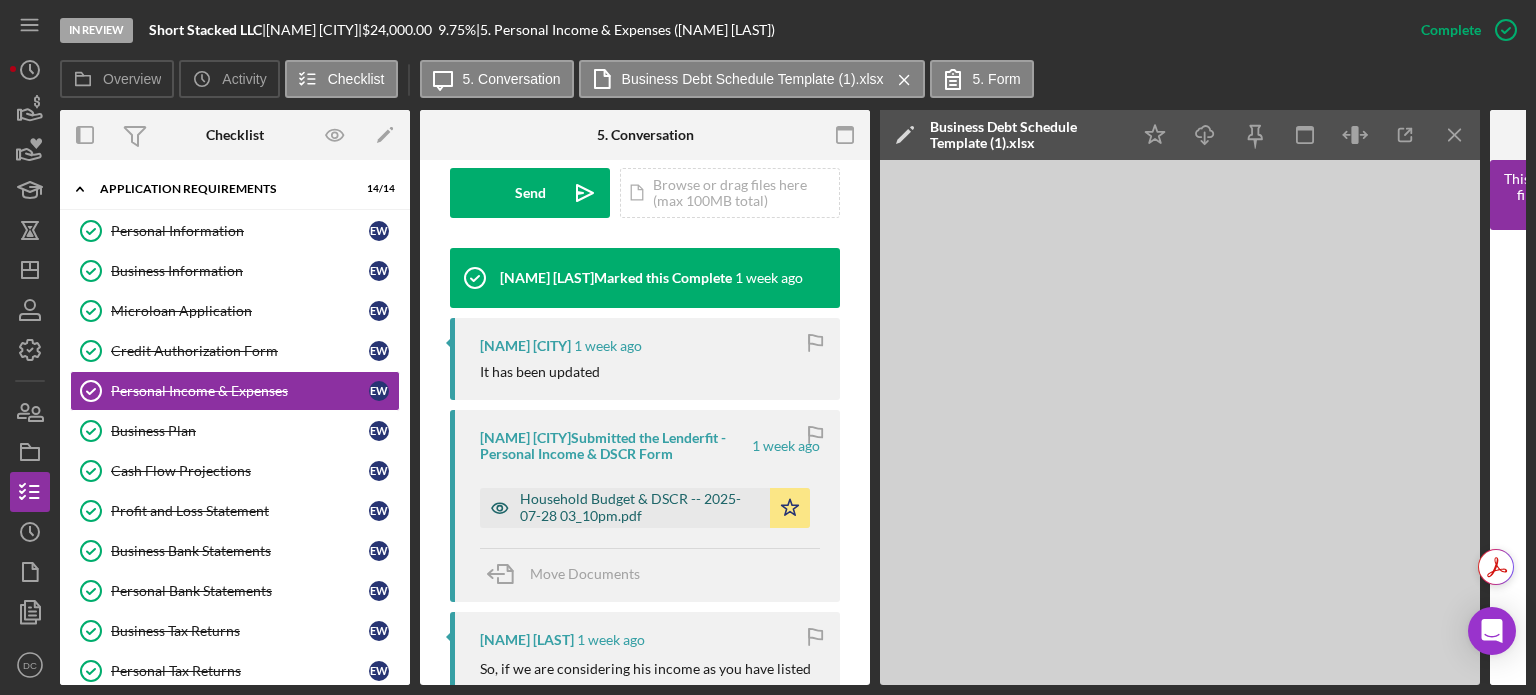 click on "Household Budget & DSCR -- 2025-07-28 03_10pm.pdf" at bounding box center [640, 507] 